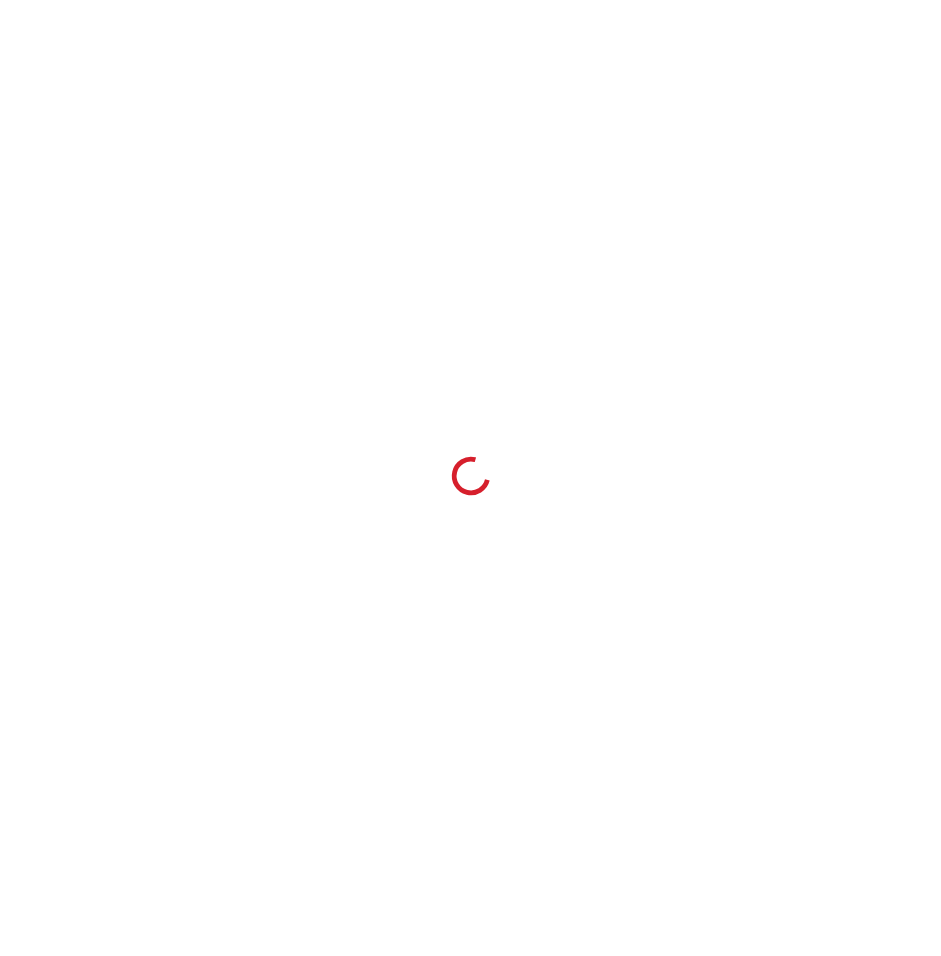 scroll, scrollTop: 0, scrollLeft: 0, axis: both 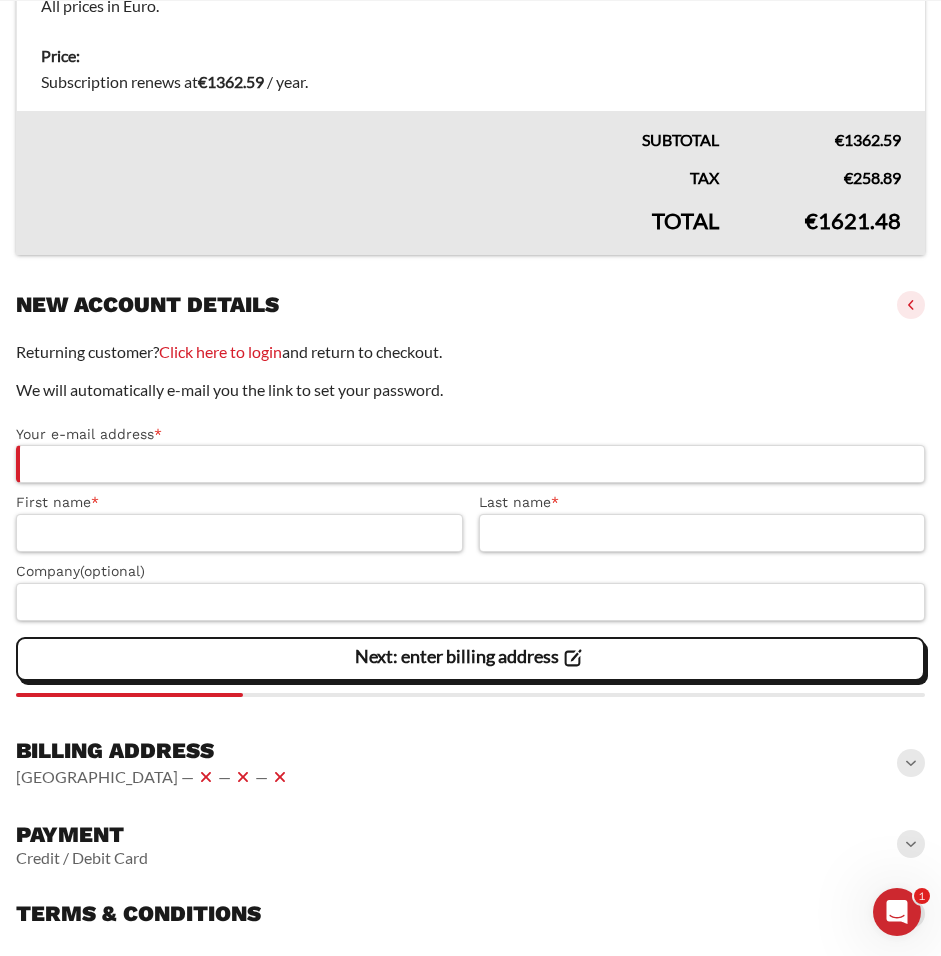 click at bounding box center [911, 844] 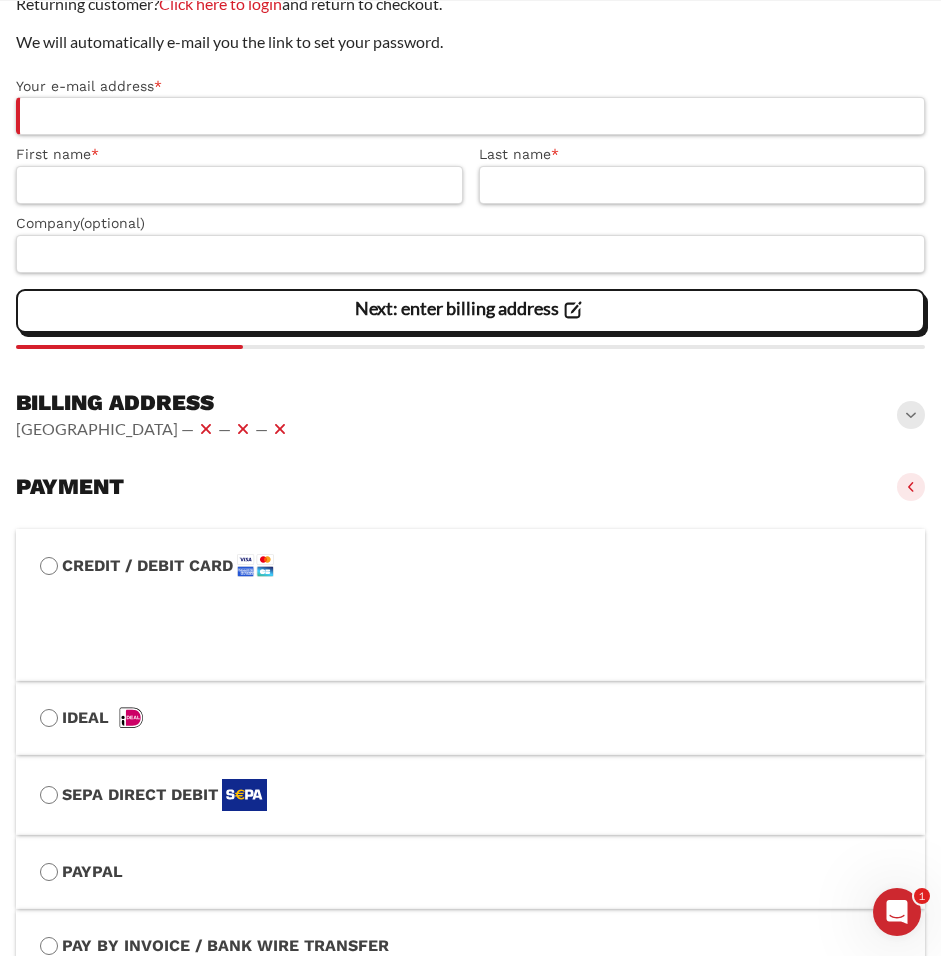 scroll, scrollTop: 943, scrollLeft: 0, axis: vertical 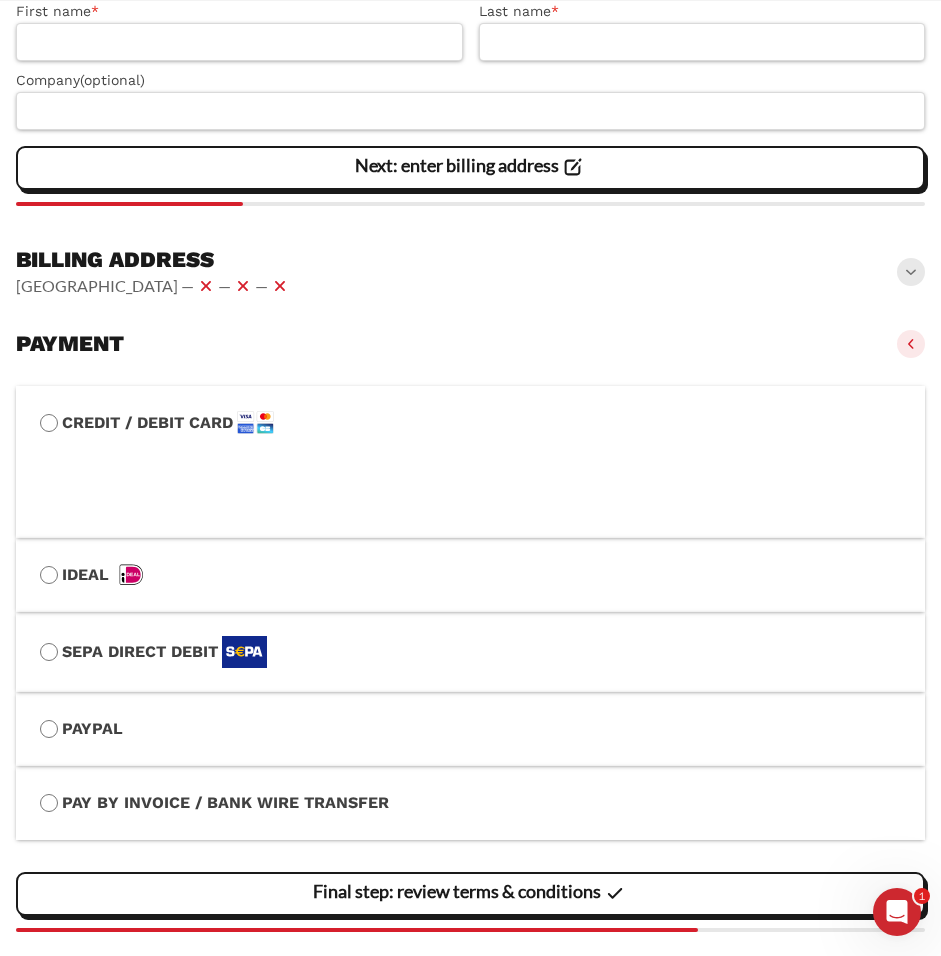 click on "PayPal" at bounding box center (470, 729) 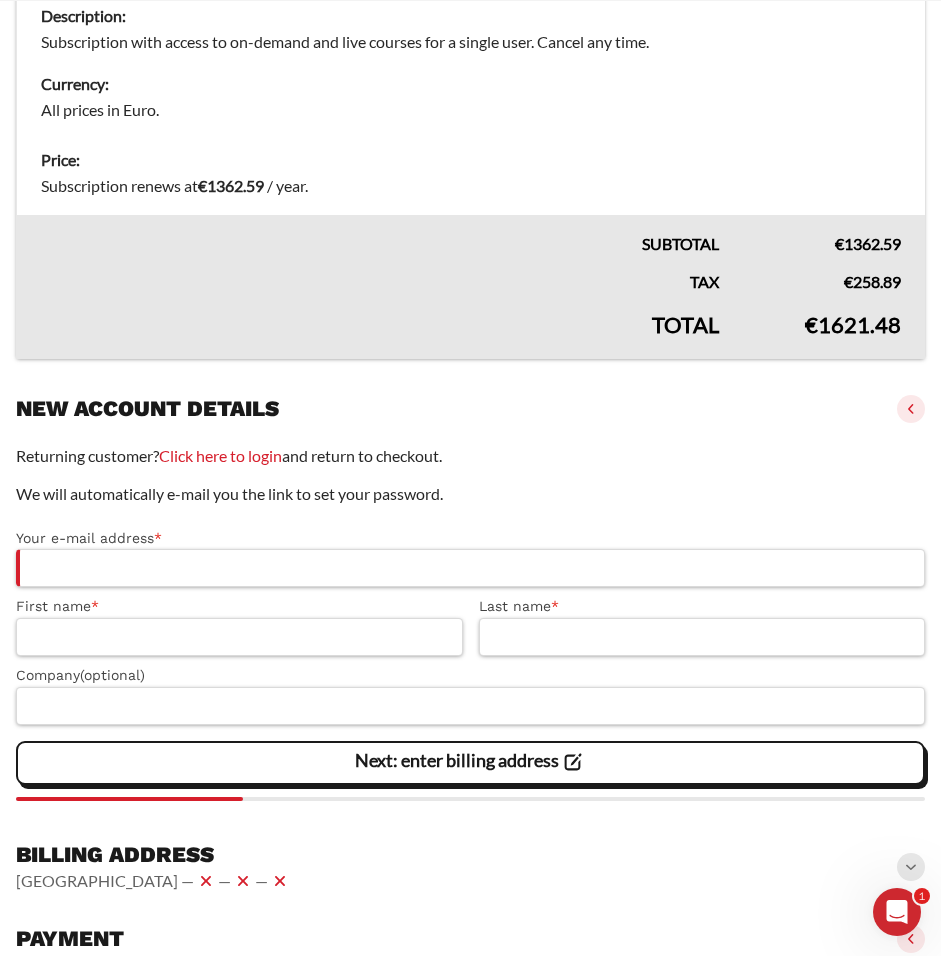 scroll, scrollTop: 509, scrollLeft: 0, axis: vertical 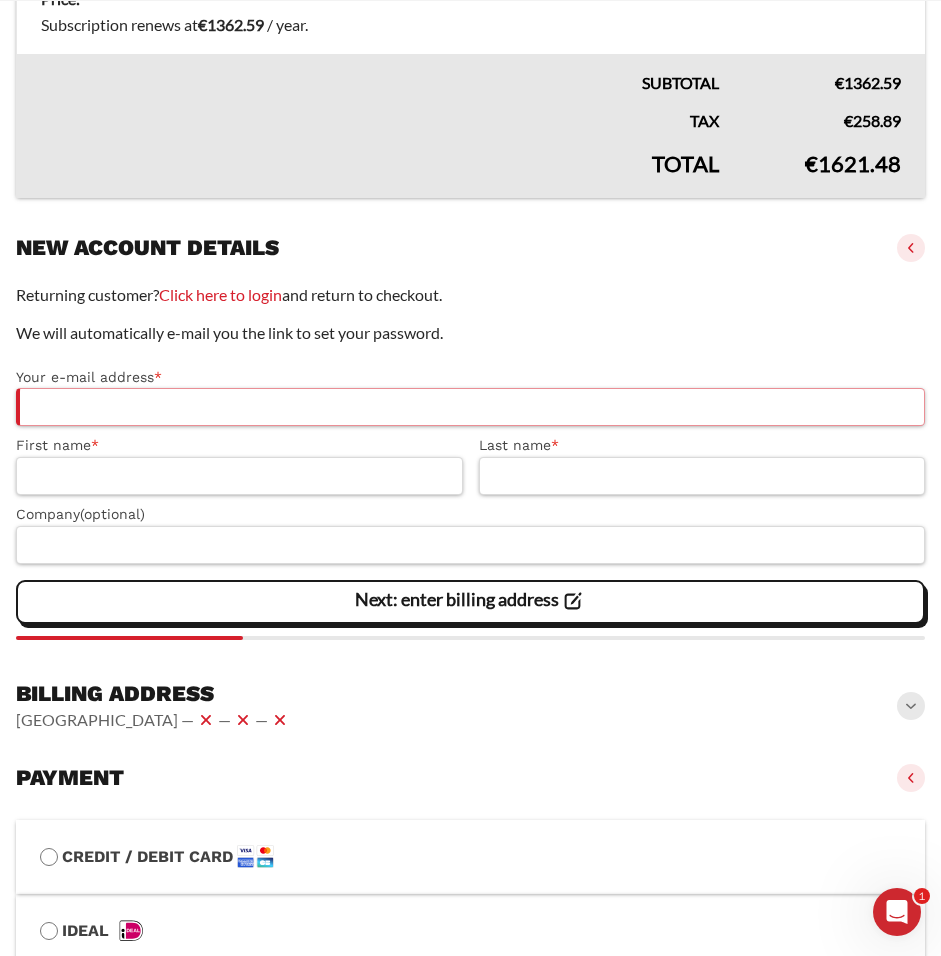 click on "Your e-mail address  *" at bounding box center (470, 407) 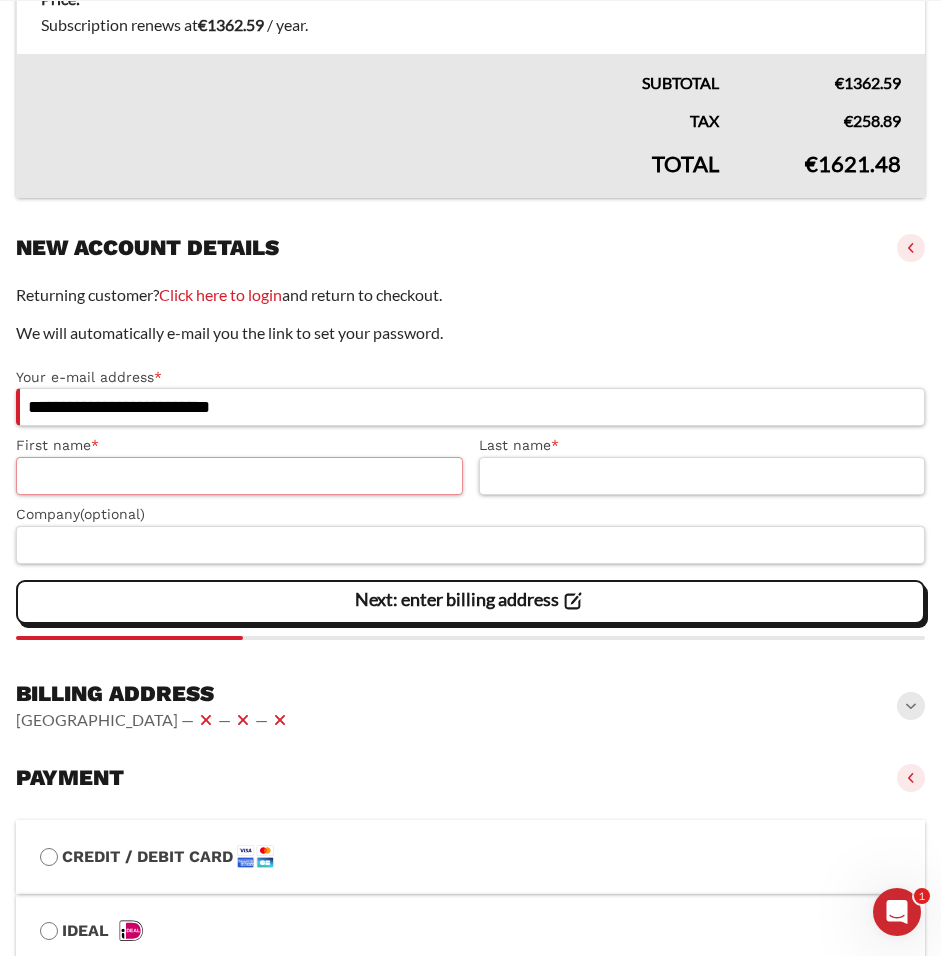 type on "*******" 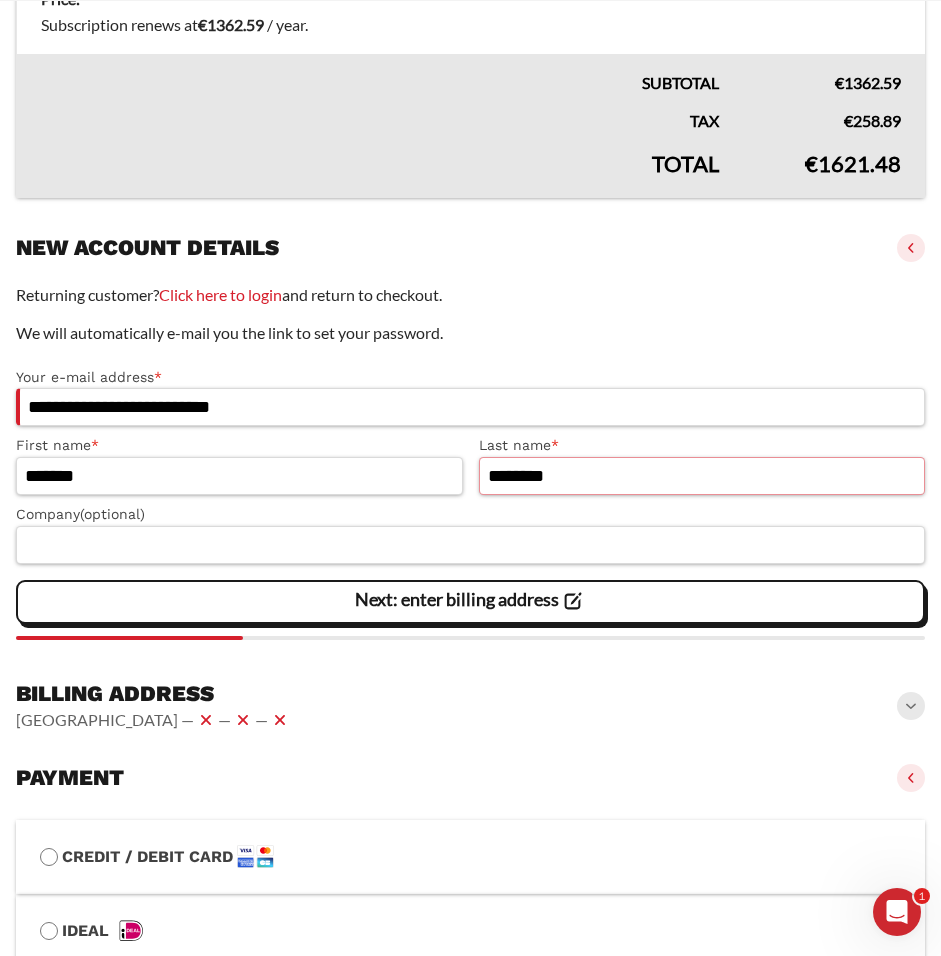 type on "********" 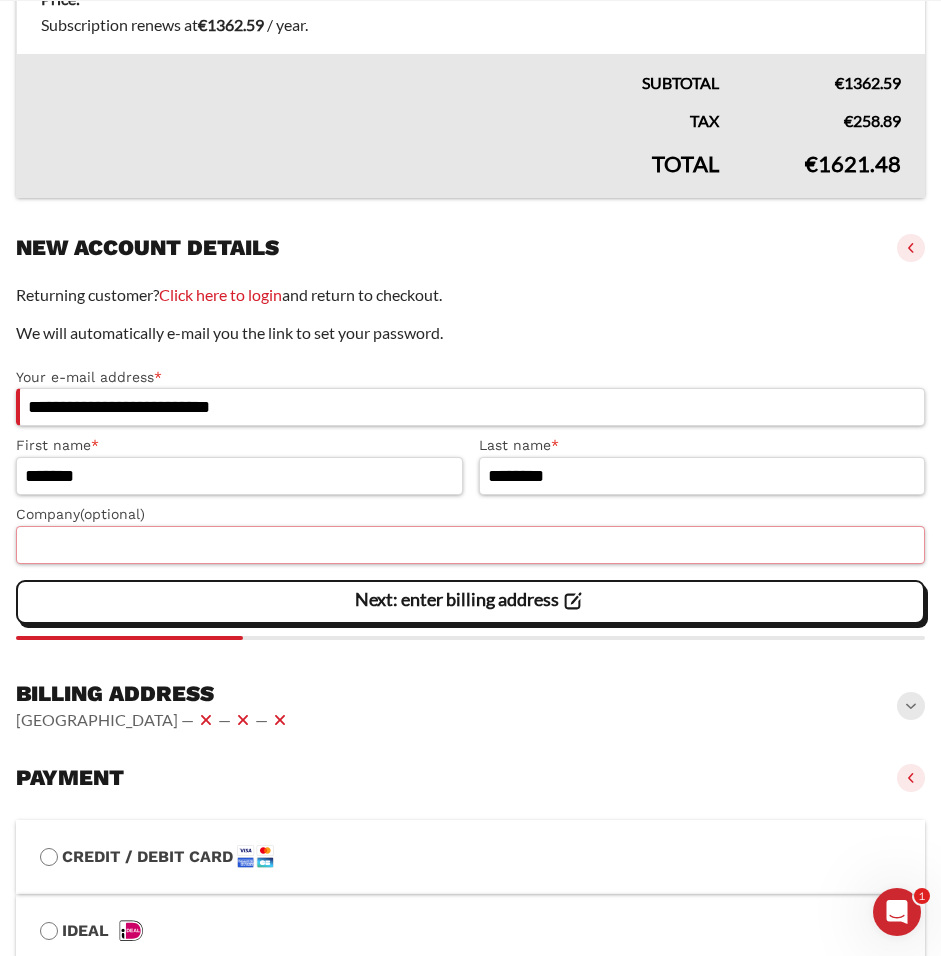 type on "**********" 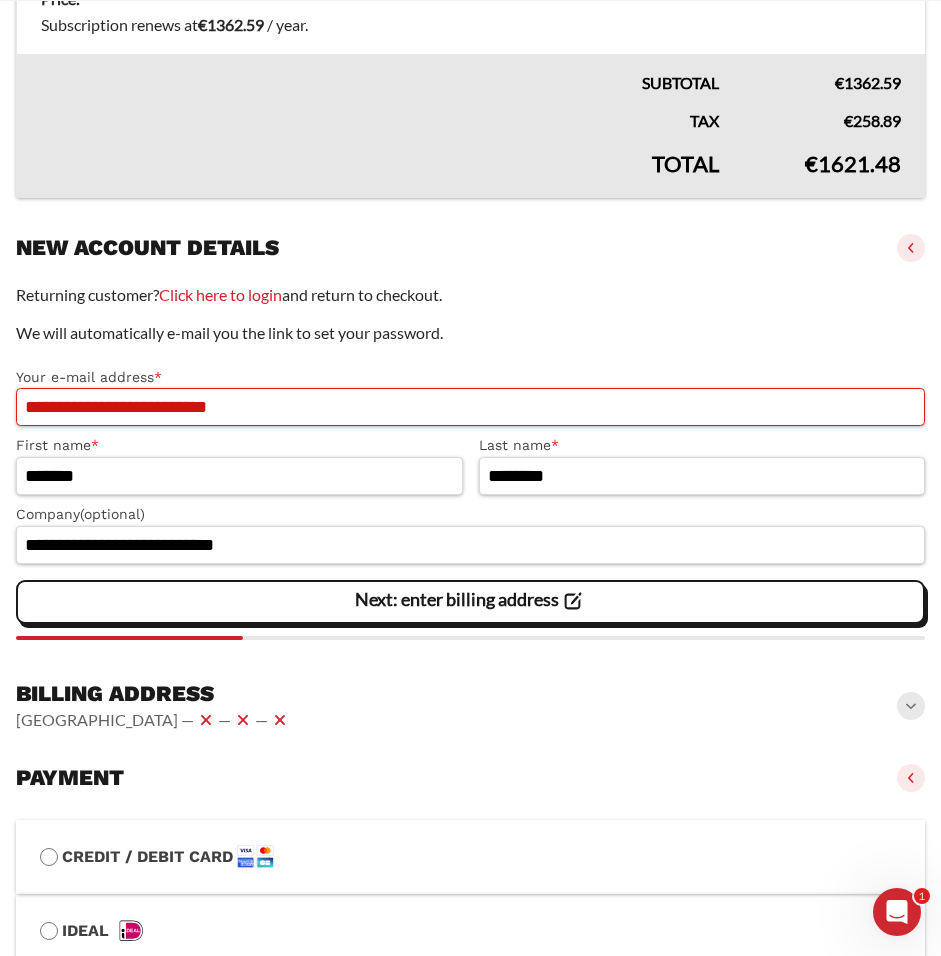 scroll, scrollTop: 692, scrollLeft: 0, axis: vertical 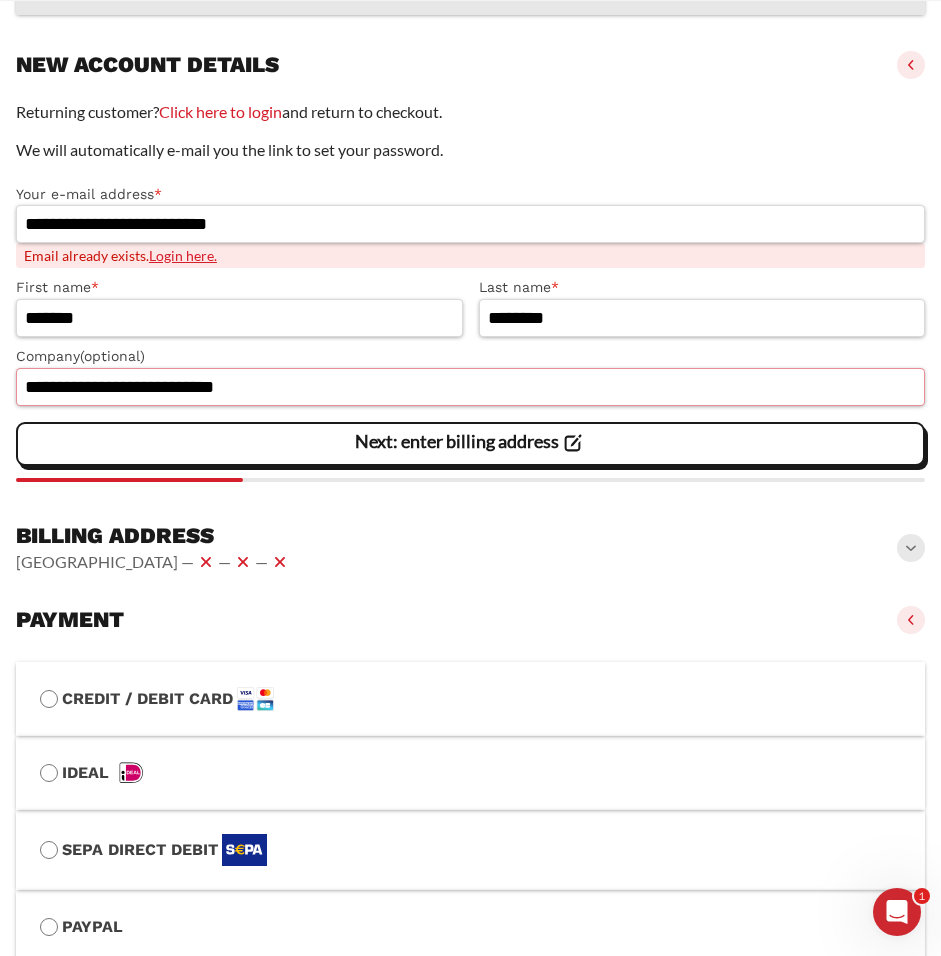 click on "**********" at bounding box center (470, 387) 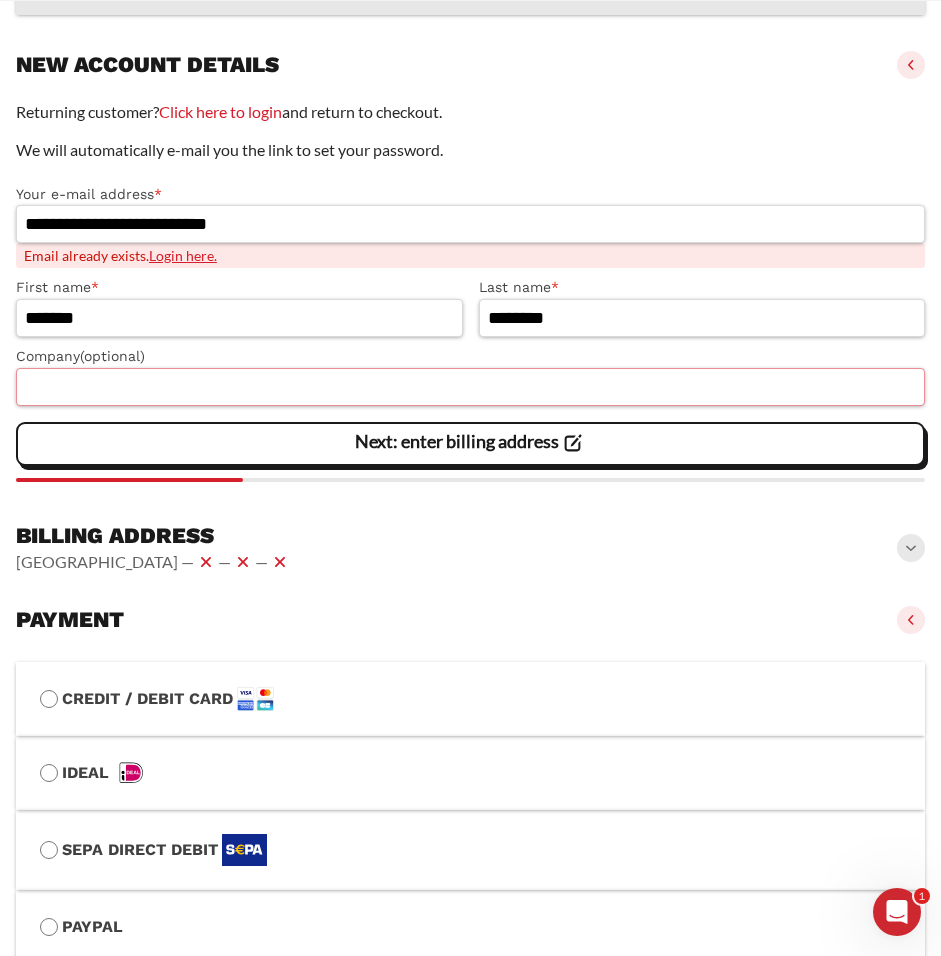 type 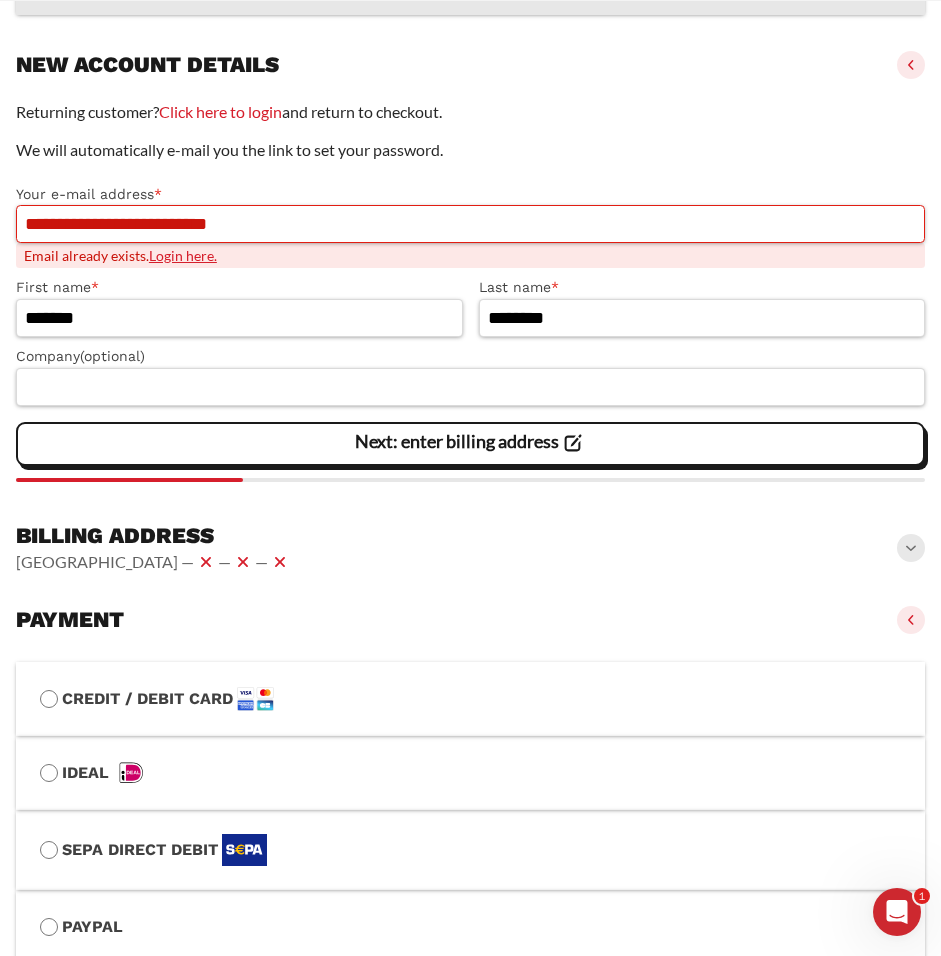 click on "**********" at bounding box center (470, 224) 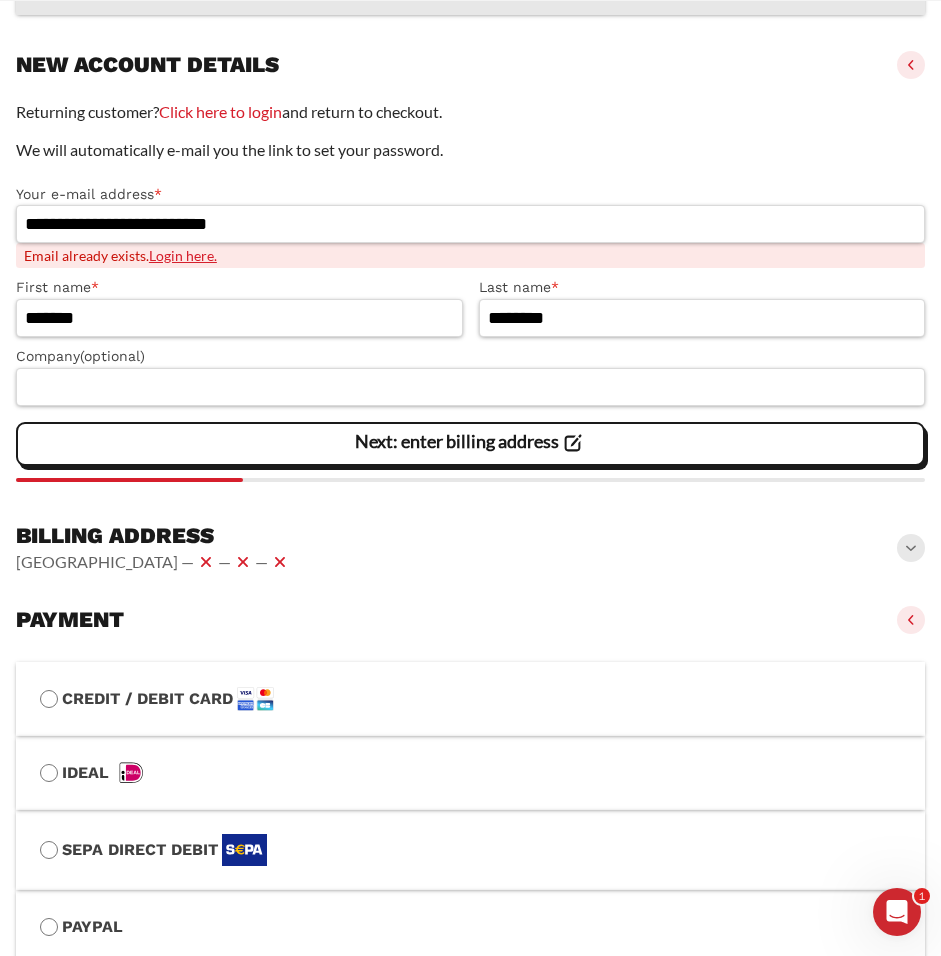 click on "Returning customer?  Click here to login  and return to checkout." 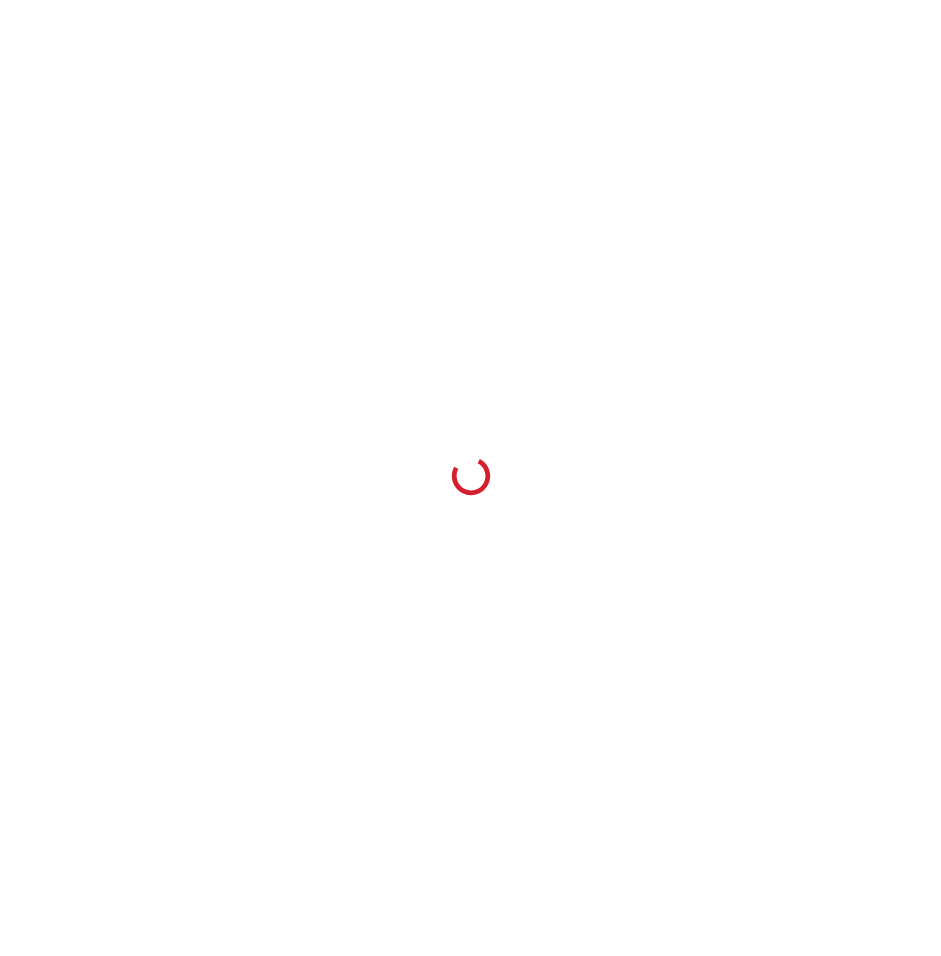 scroll, scrollTop: 0, scrollLeft: 0, axis: both 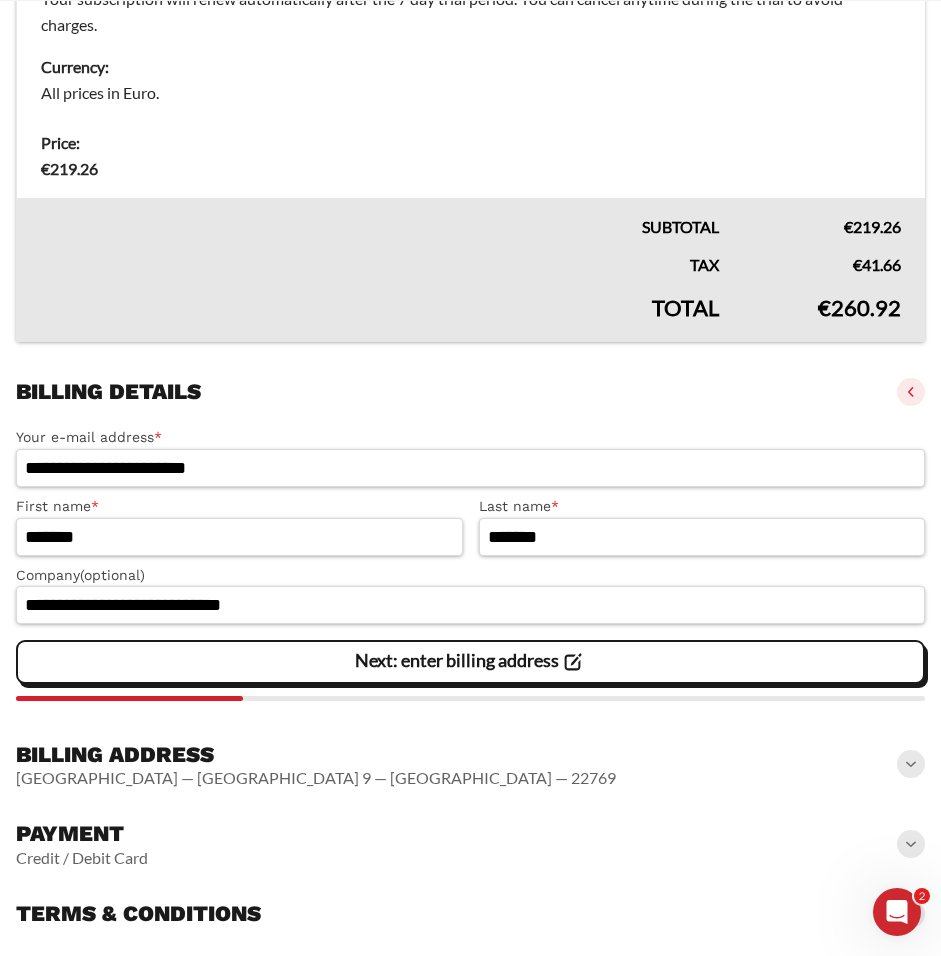 click 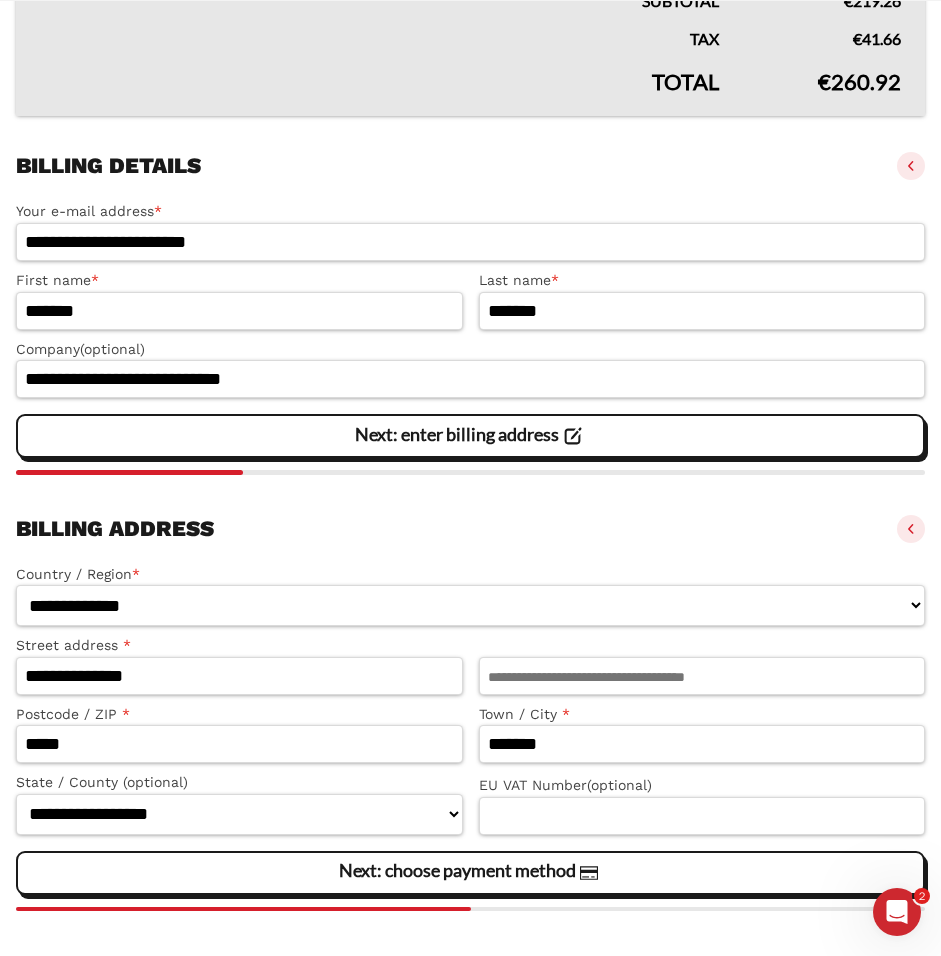 scroll, scrollTop: 782, scrollLeft: 0, axis: vertical 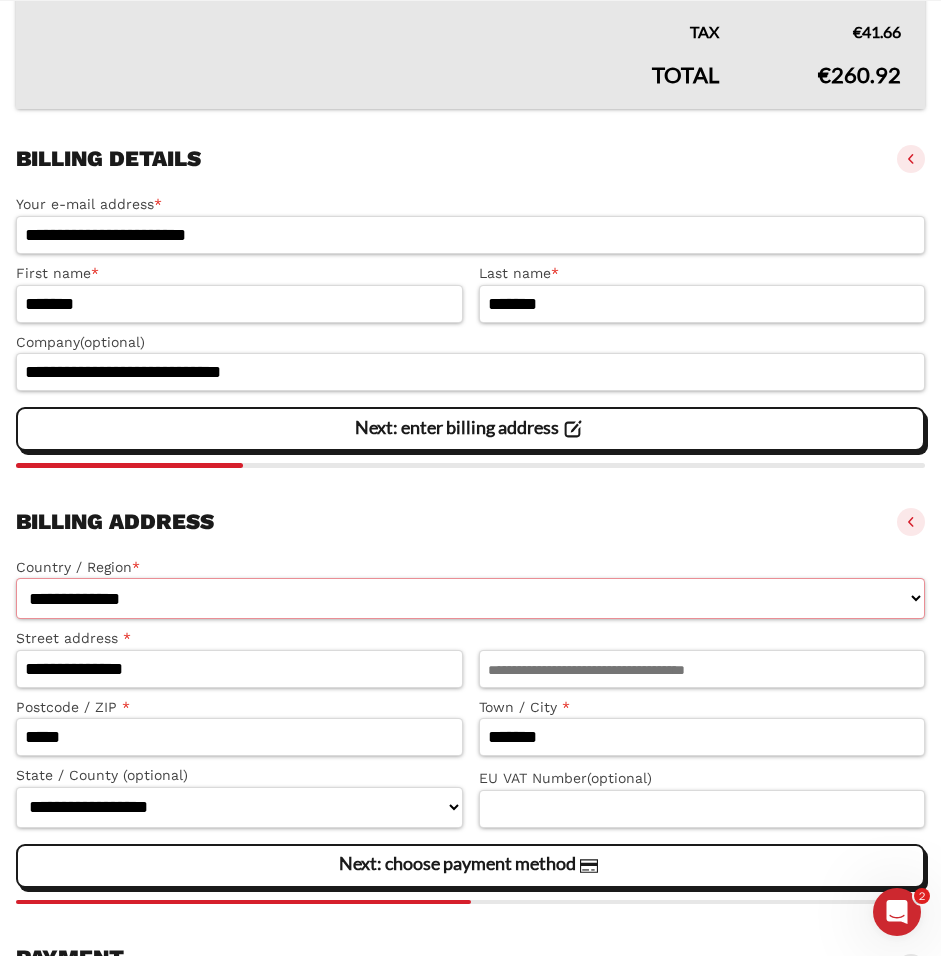 click on "**********" at bounding box center [470, 598] 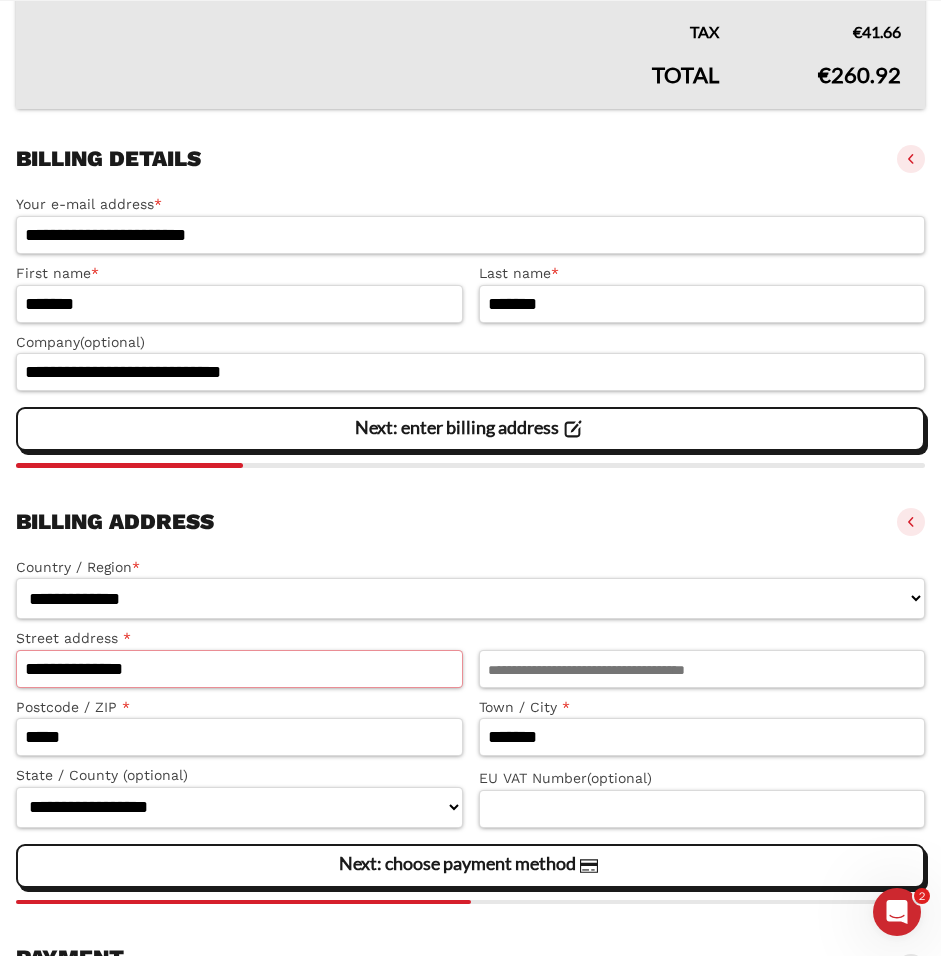 click on "**********" at bounding box center [239, 669] 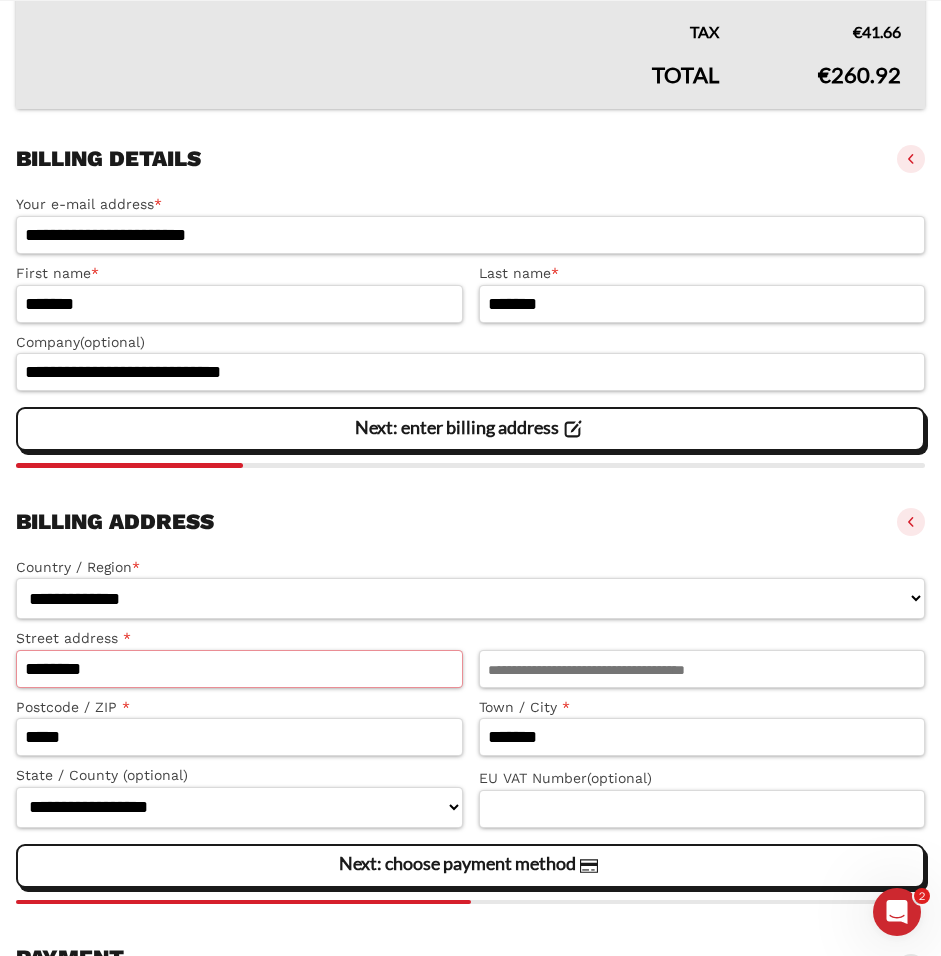 type on "********" 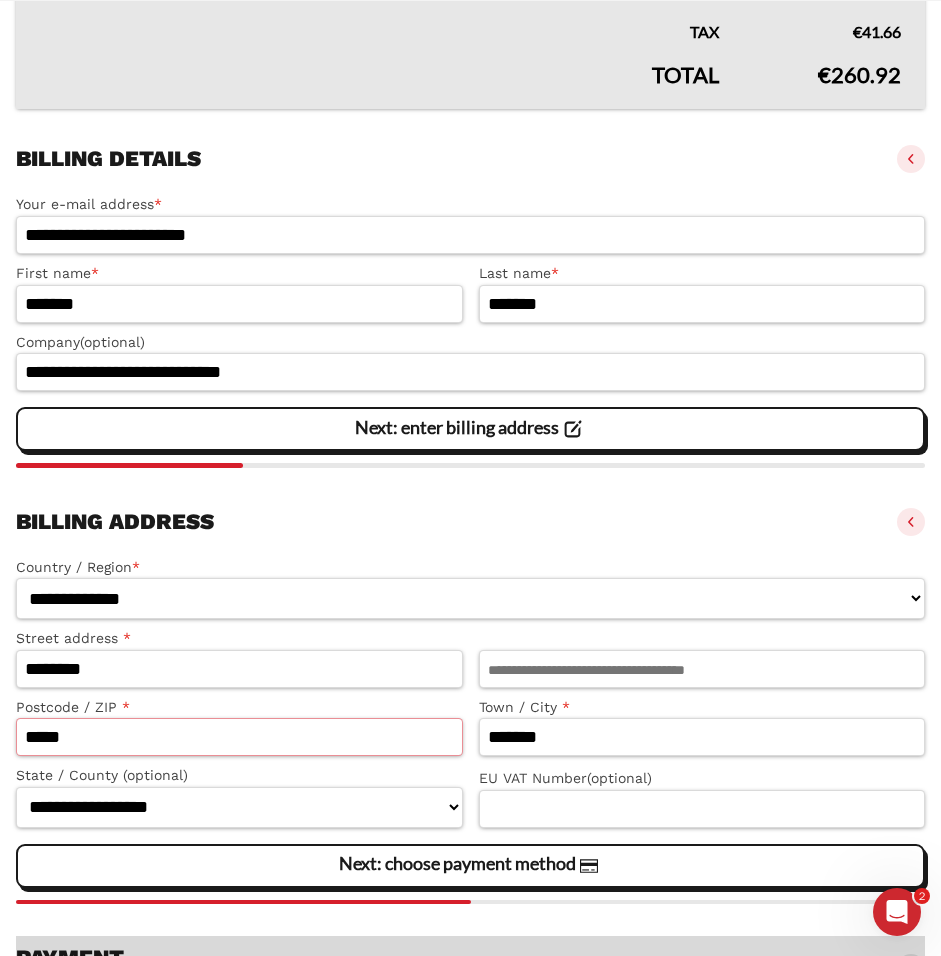 type on "*****" 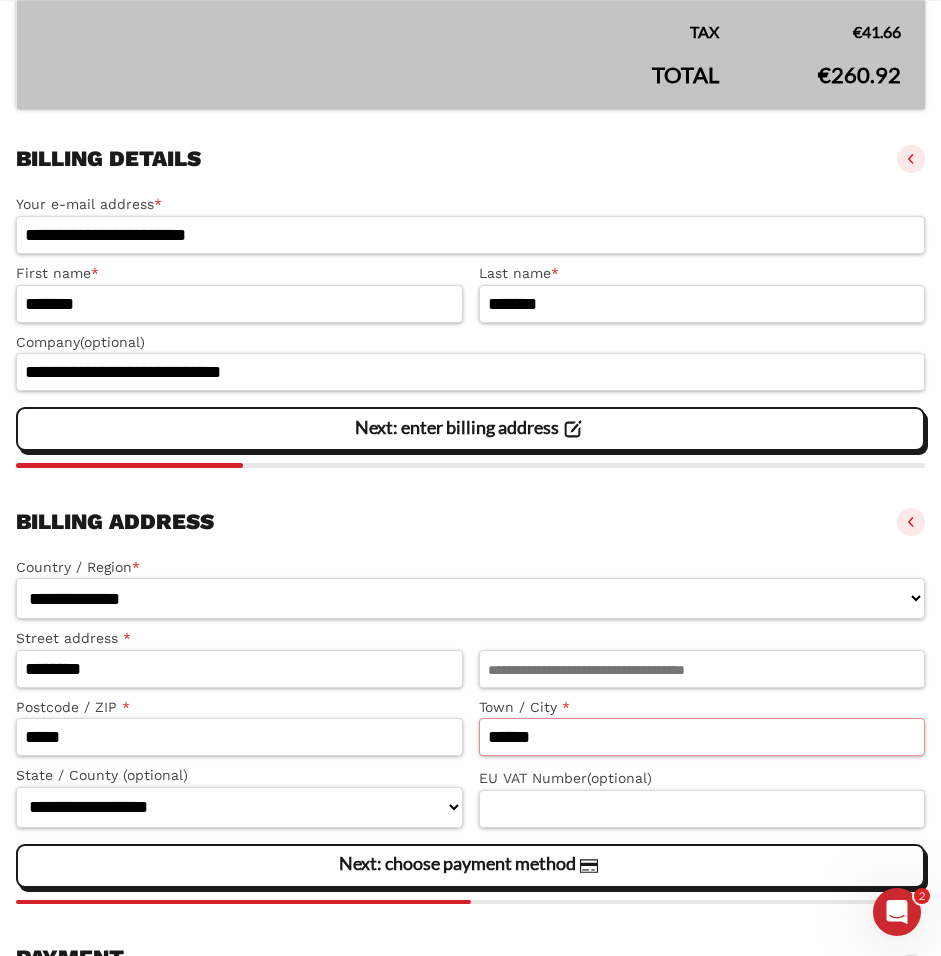 type on "******" 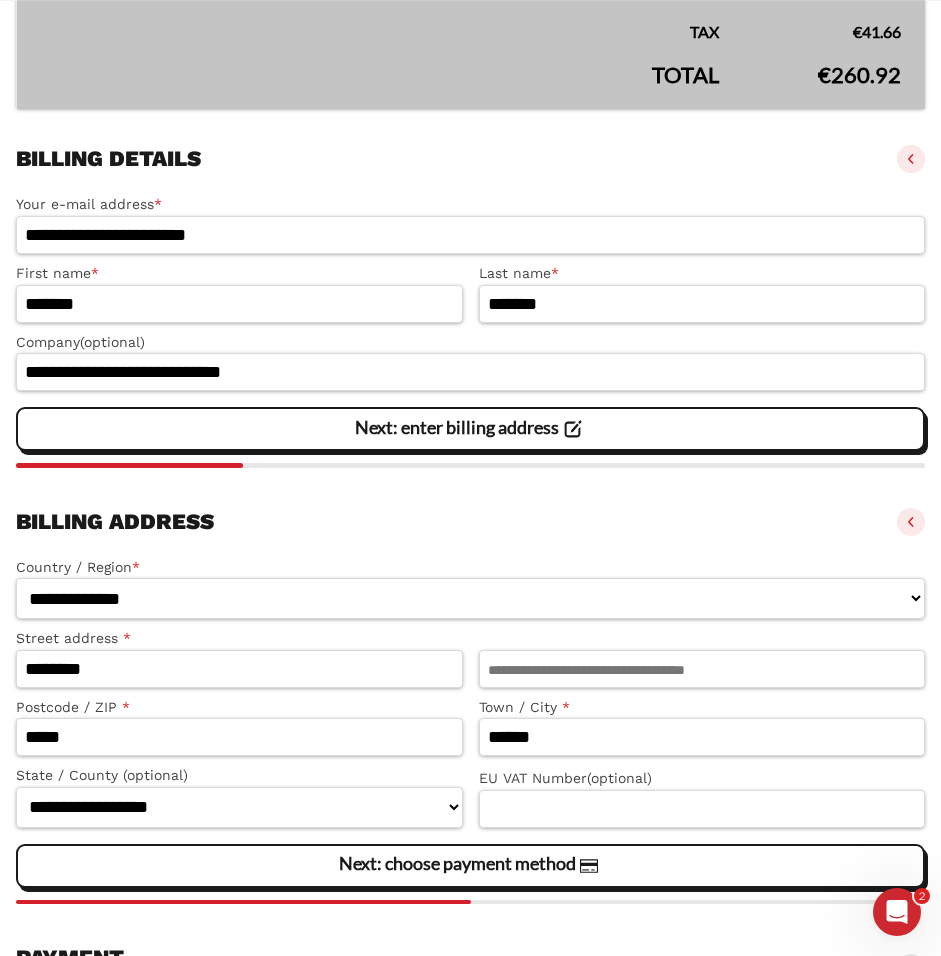 click on "EU VAT Number  (optional)" at bounding box center (702, 778) 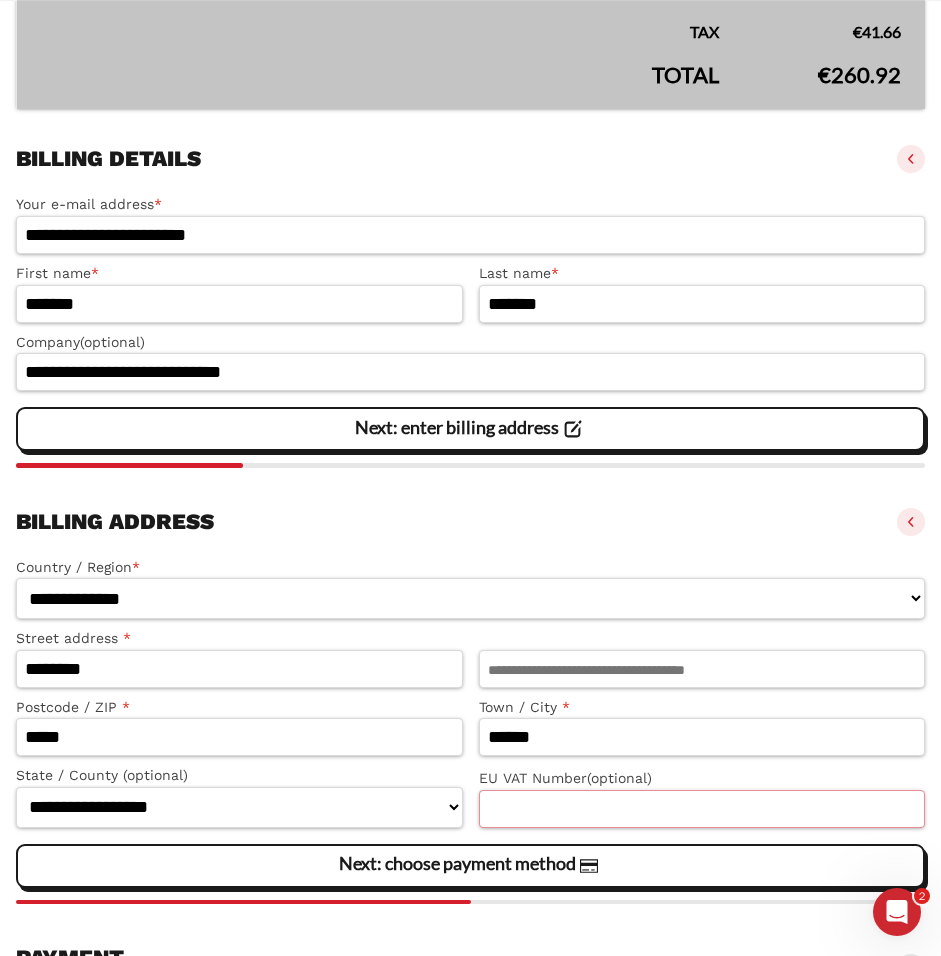 click on "EU VAT Number  (optional)" at bounding box center (702, 809) 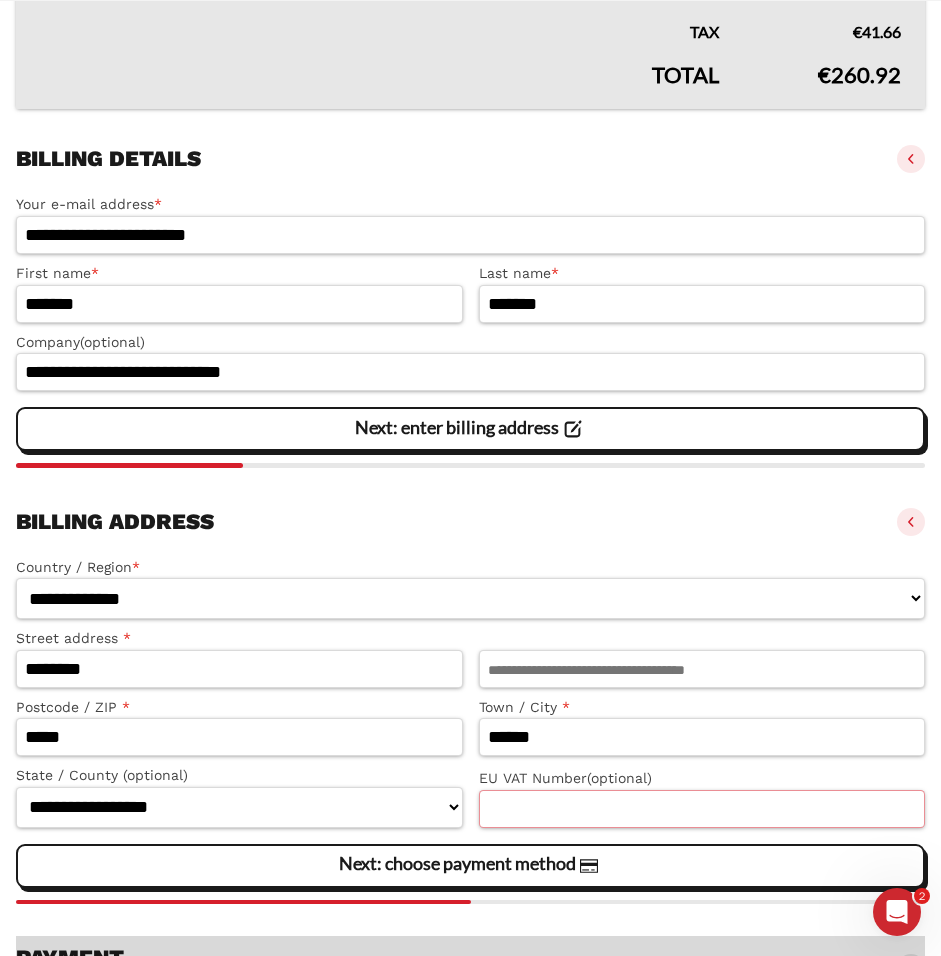 scroll, scrollTop: 911, scrollLeft: 0, axis: vertical 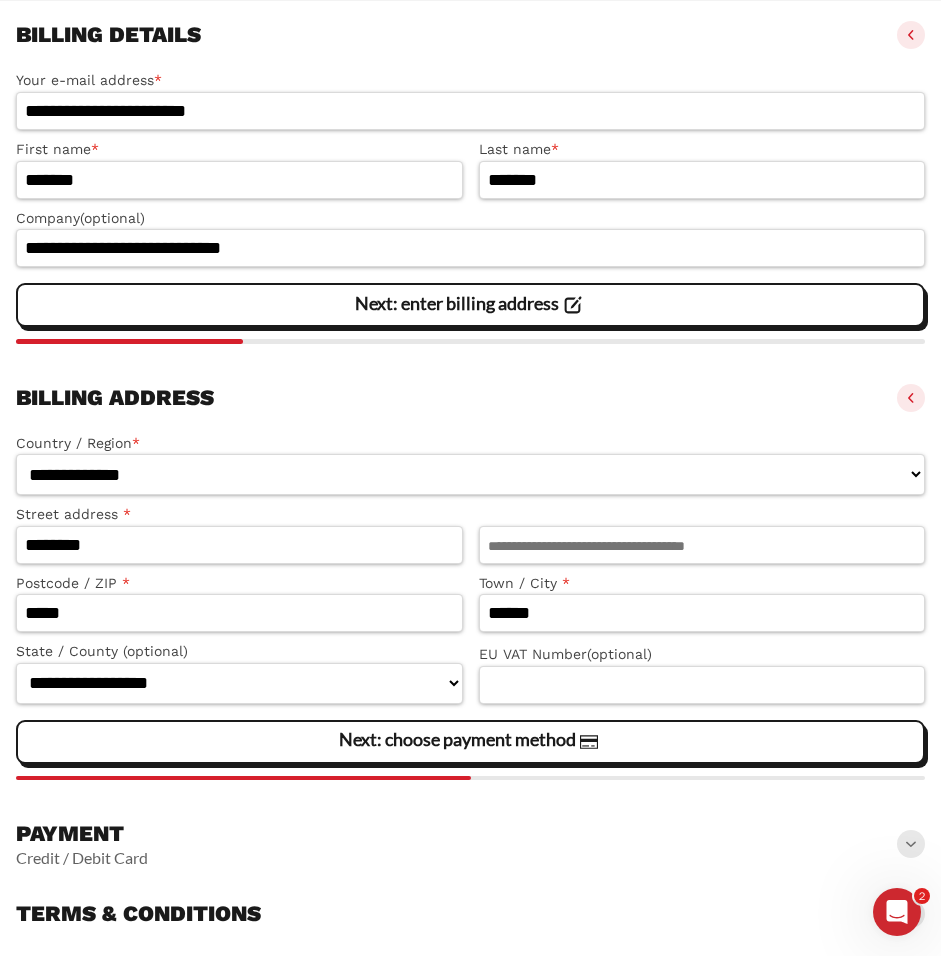 click at bounding box center [911, 844] 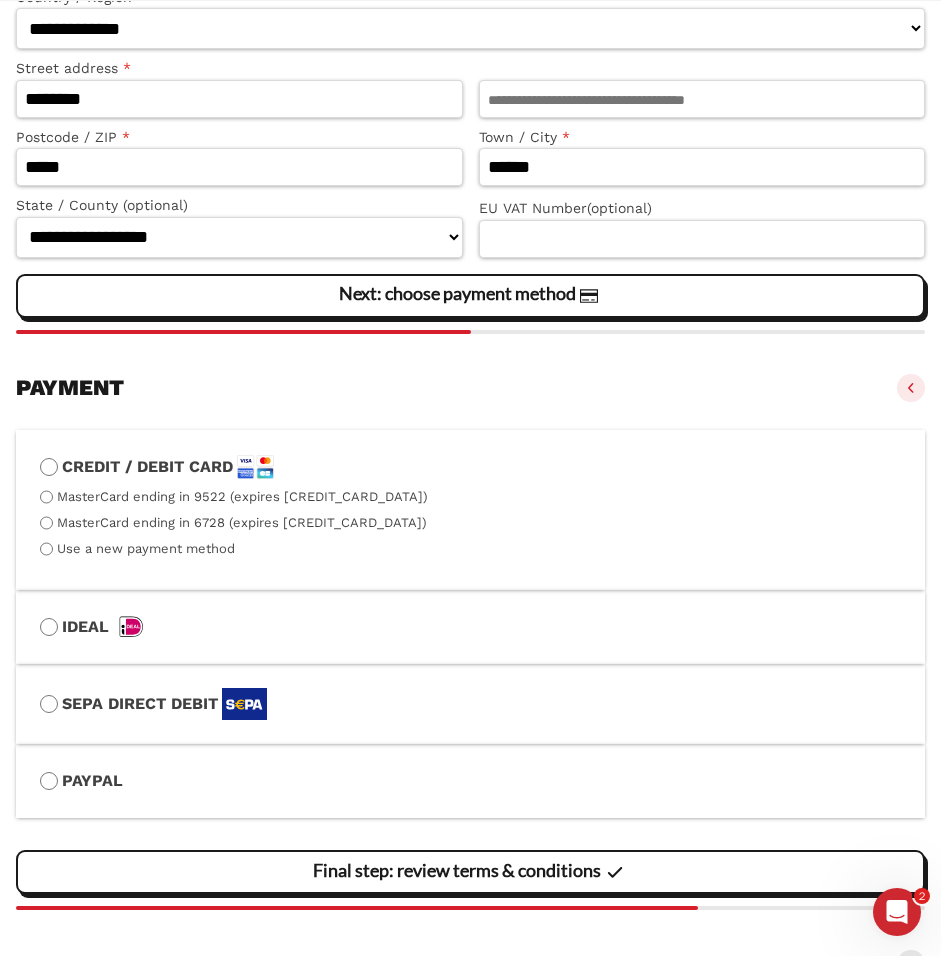 scroll, scrollTop: 1407, scrollLeft: 0, axis: vertical 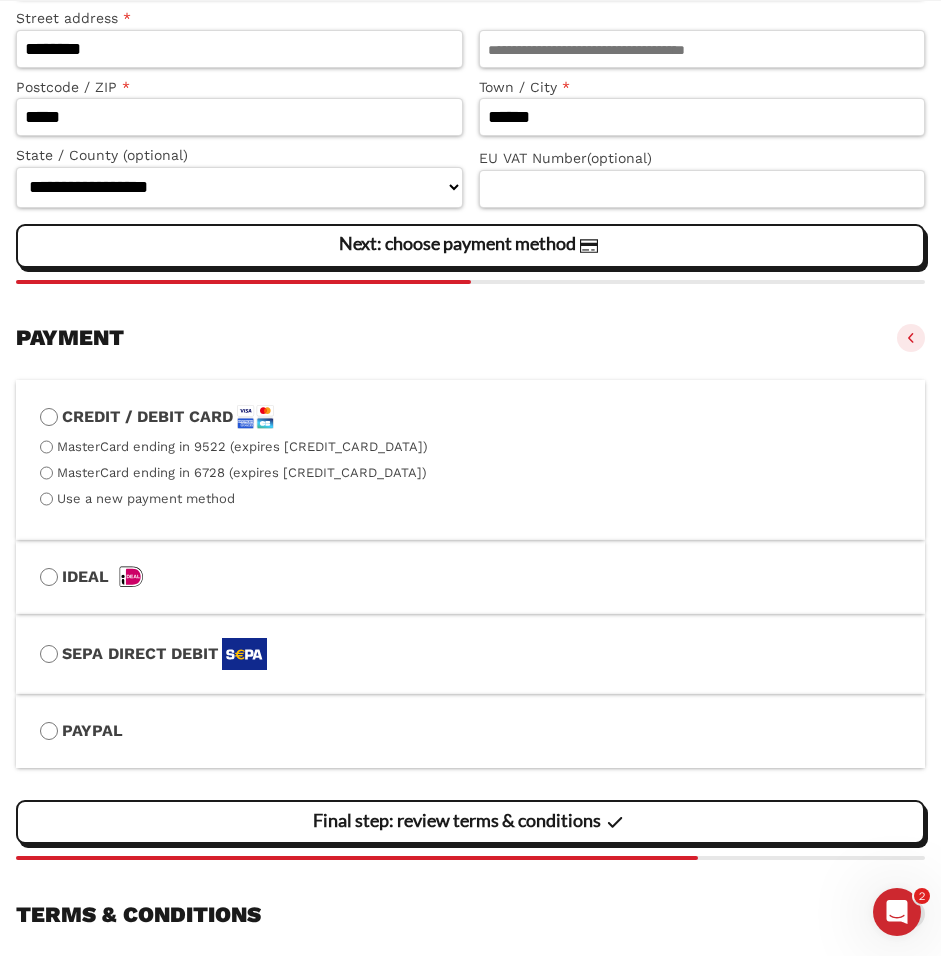 click on "PayPal" at bounding box center [470, 731] 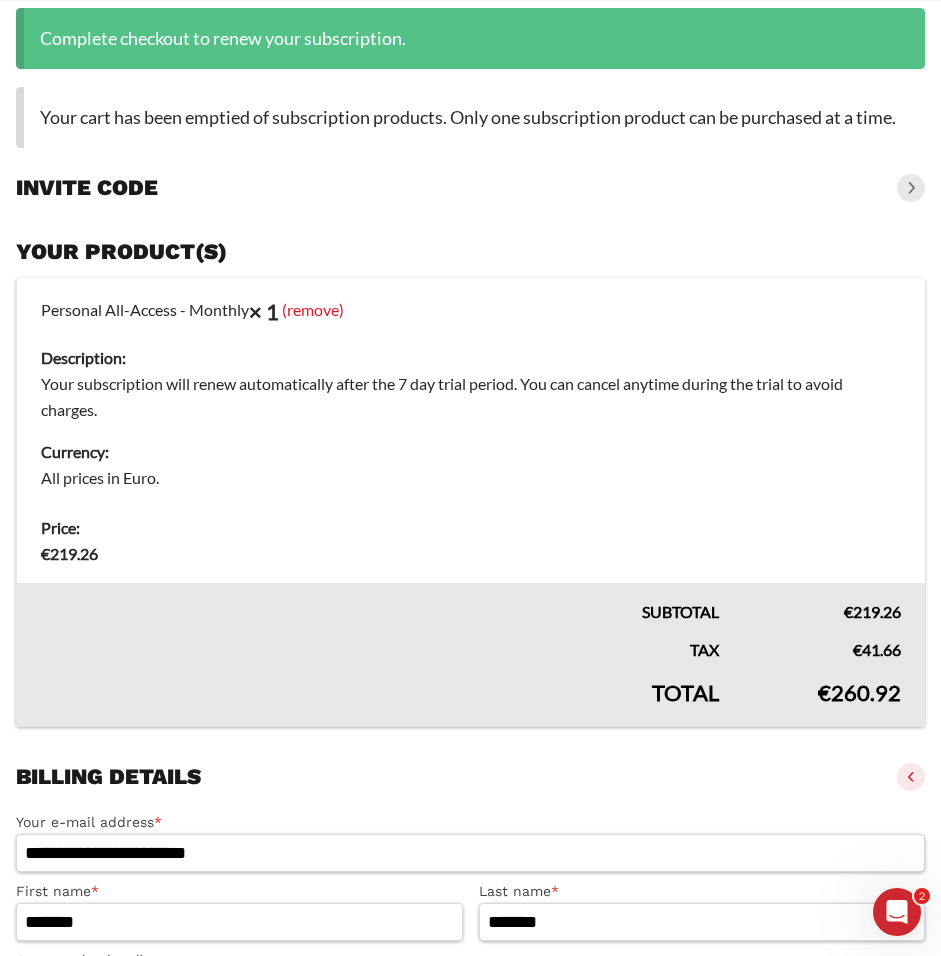 scroll, scrollTop: 0, scrollLeft: 0, axis: both 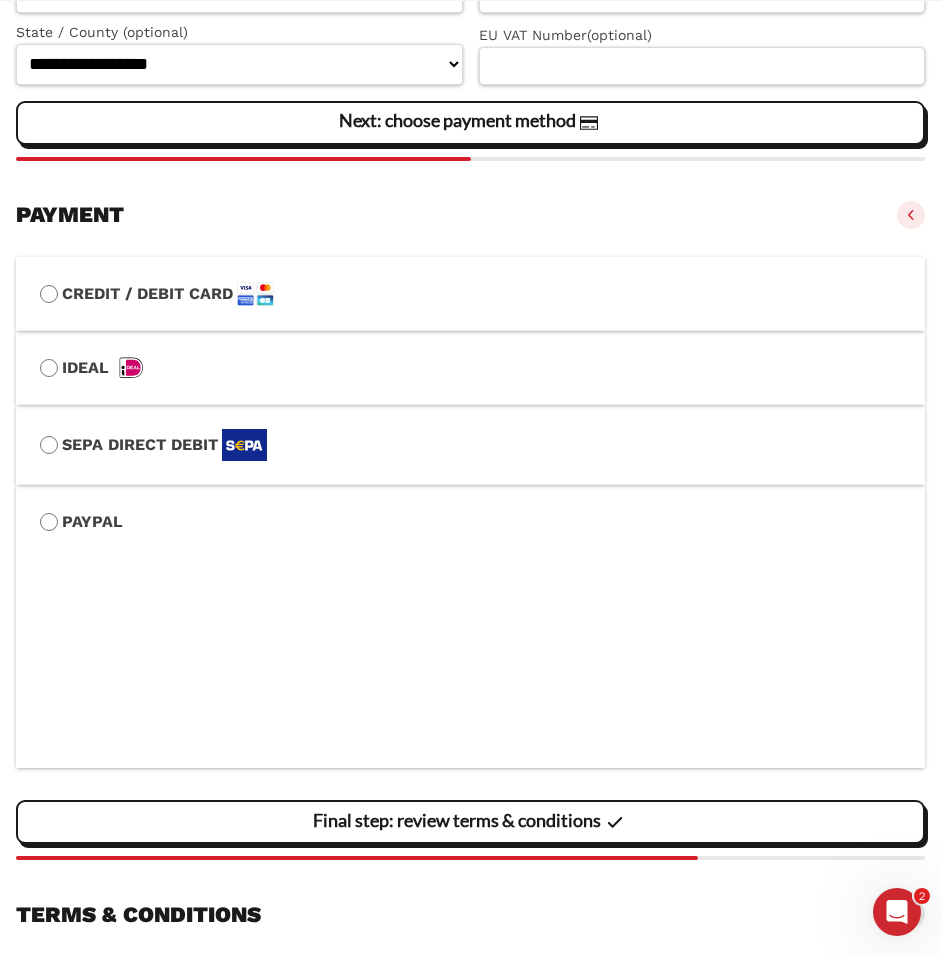 click 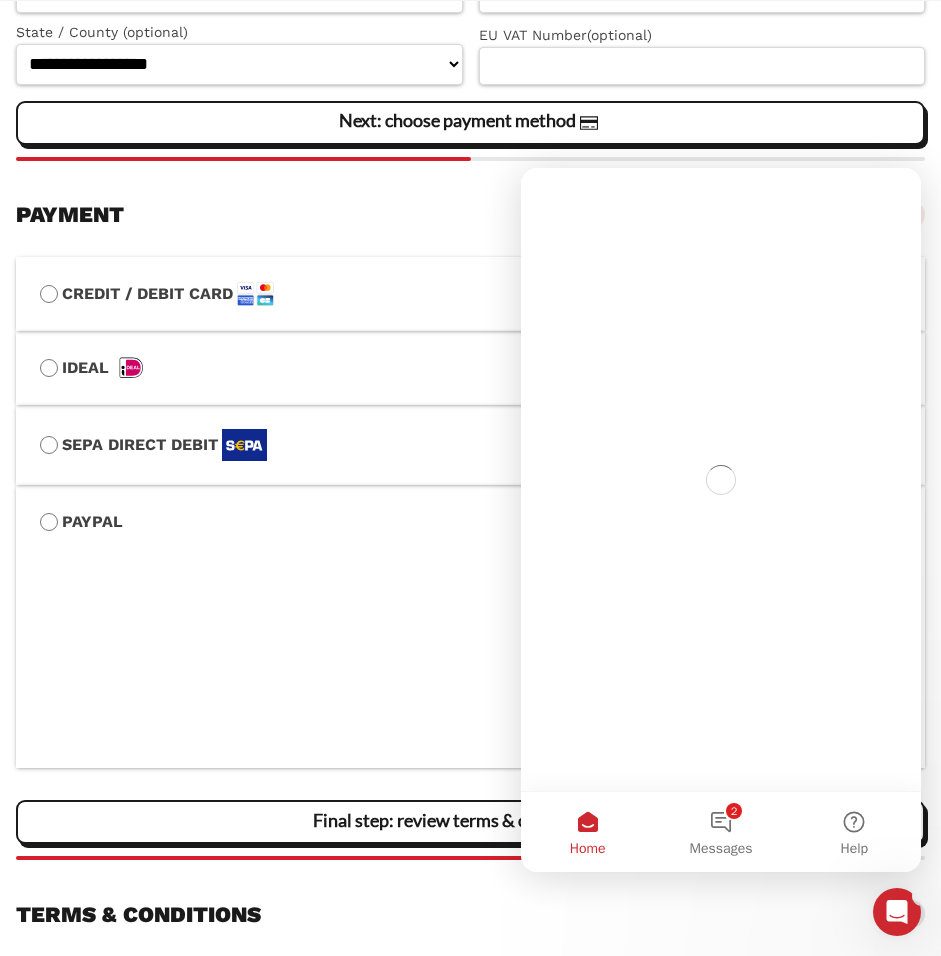 scroll, scrollTop: 0, scrollLeft: 0, axis: both 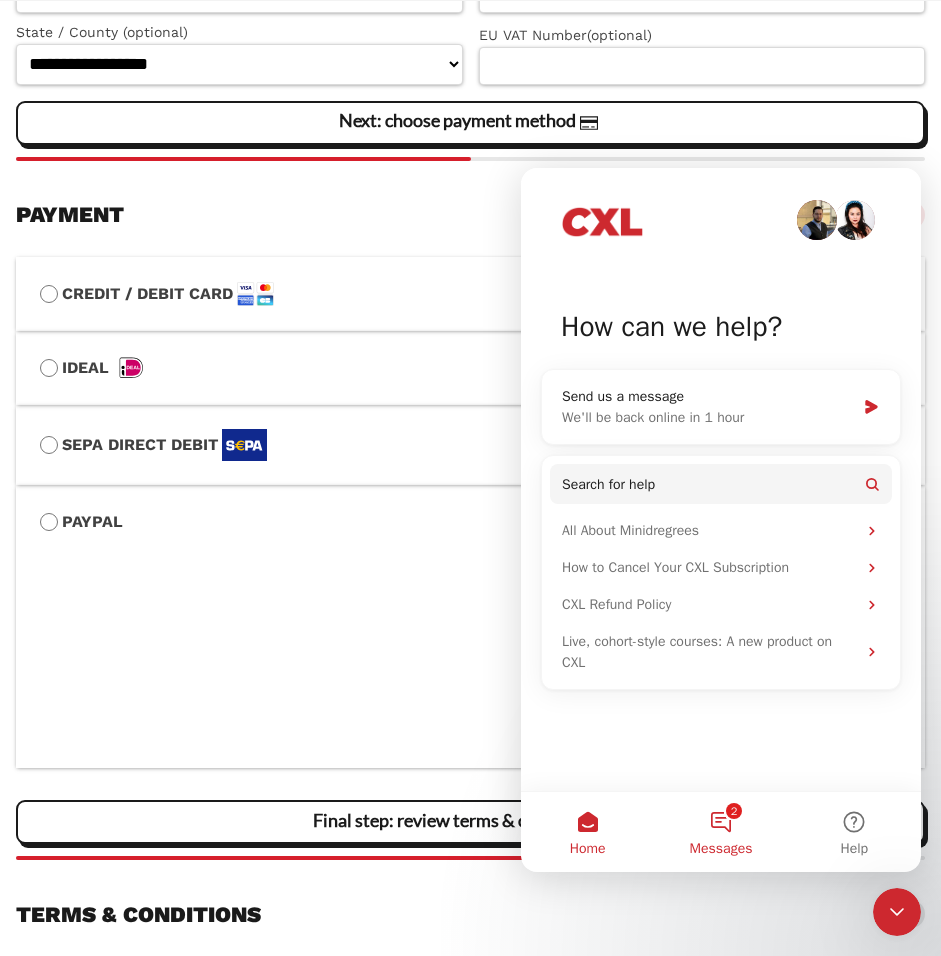 click on "2 Messages" at bounding box center (720, 832) 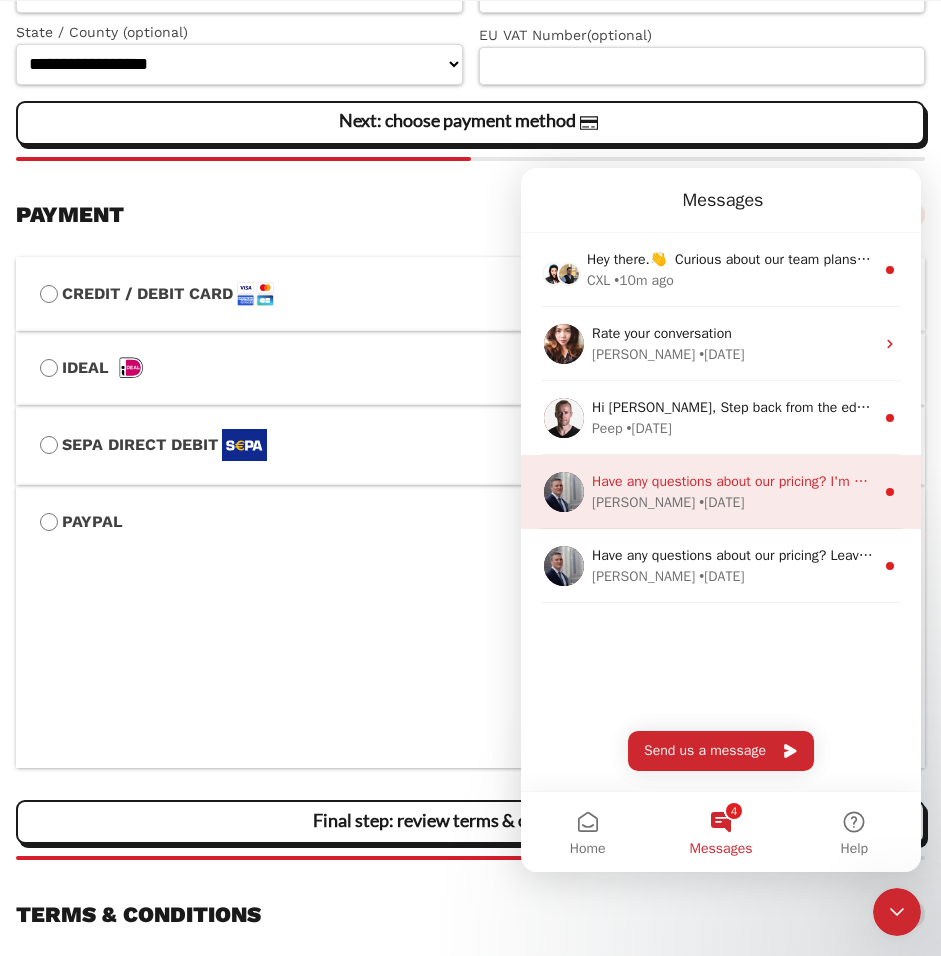 click on "Aaron •  179w ago" at bounding box center (733, 502) 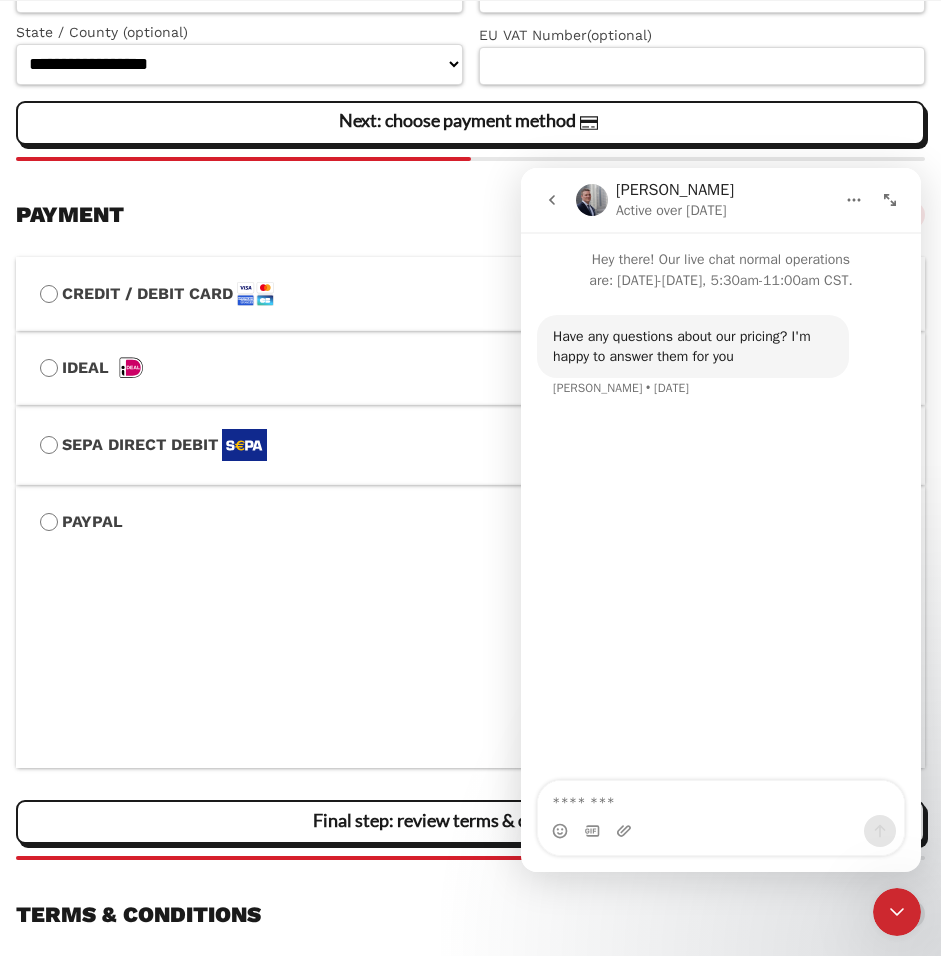 click 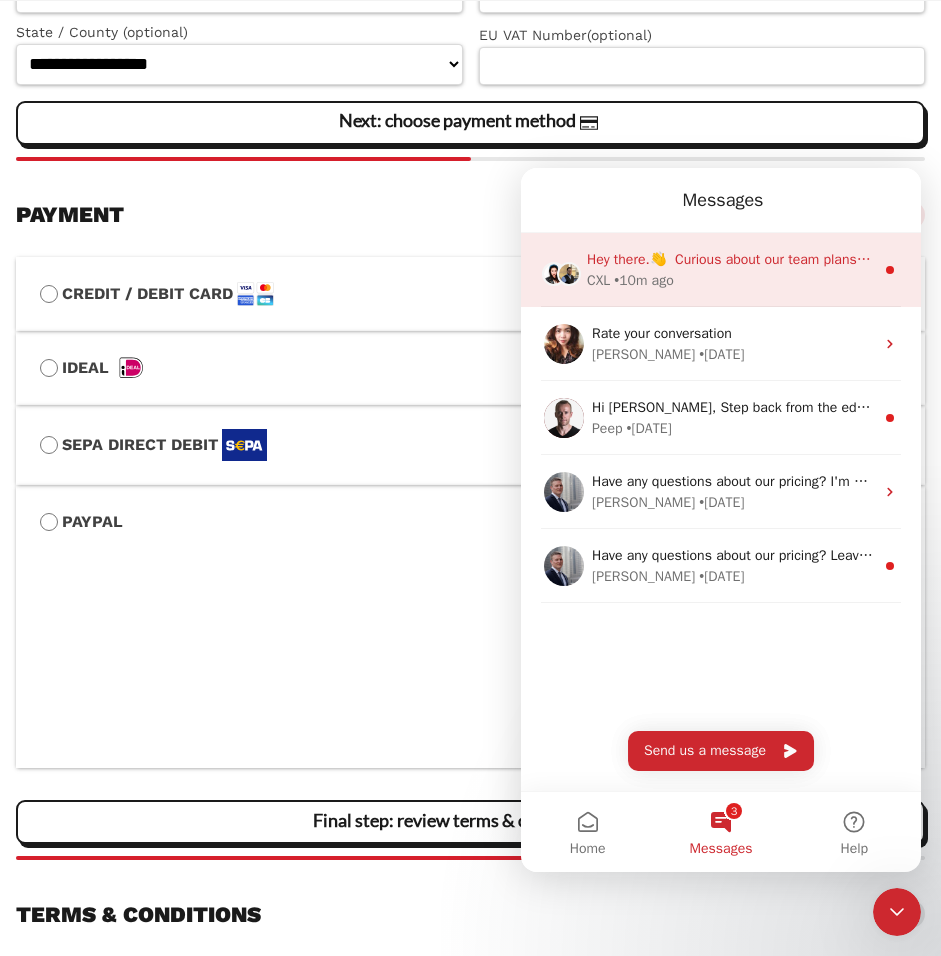 click on "Hey there.👋    Curious about our team plans? Schedule a personalized demo here. CXL •  10m ago" at bounding box center (721, 270) 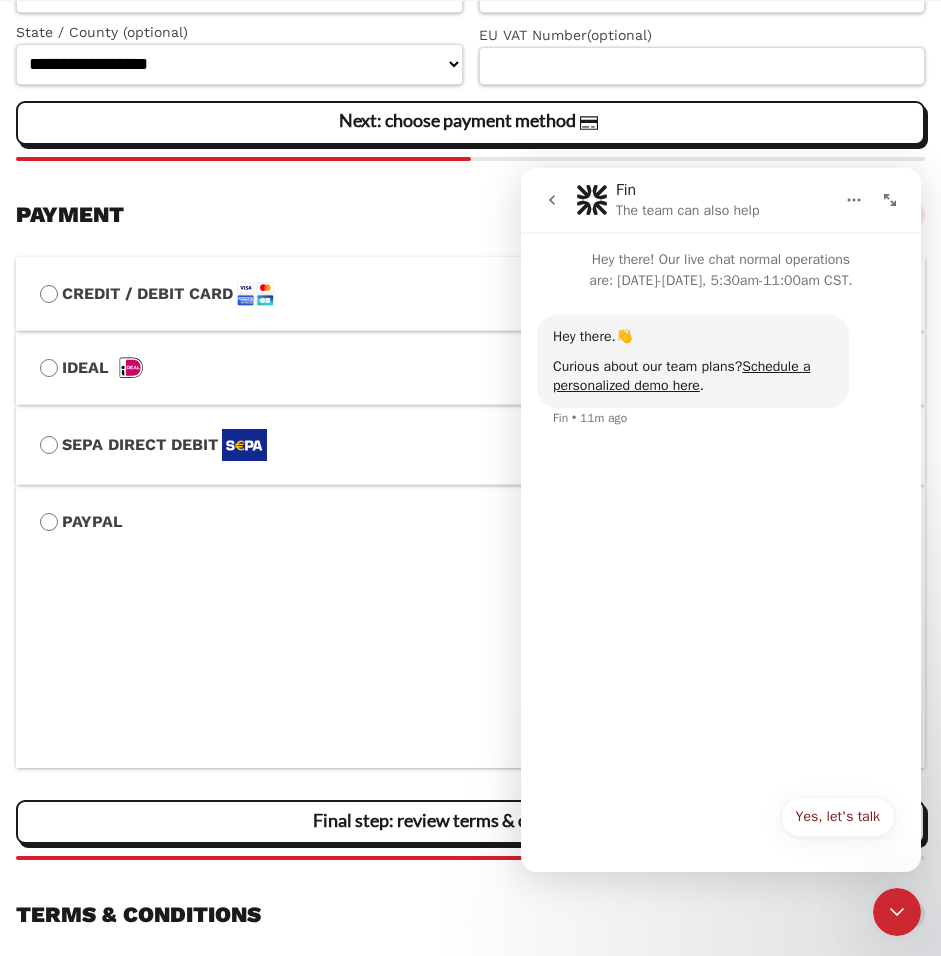 click at bounding box center (552, 200) 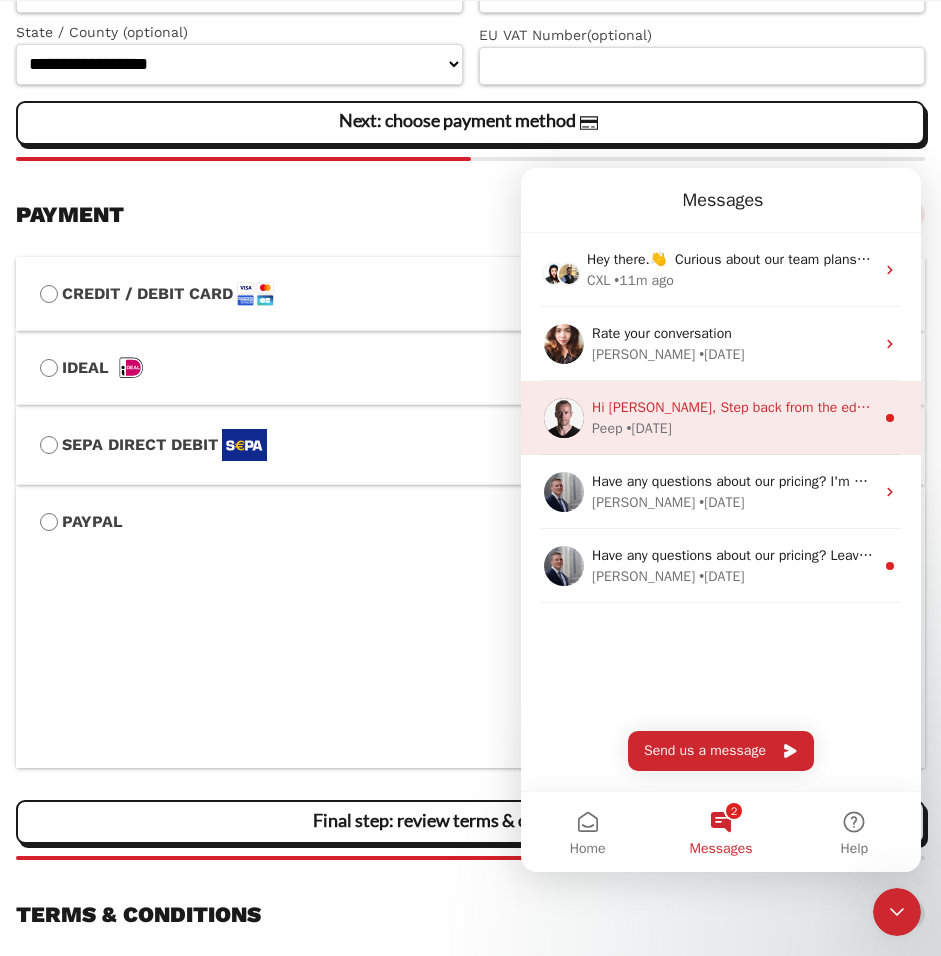 click on "Peep •  178w ago" at bounding box center (733, 428) 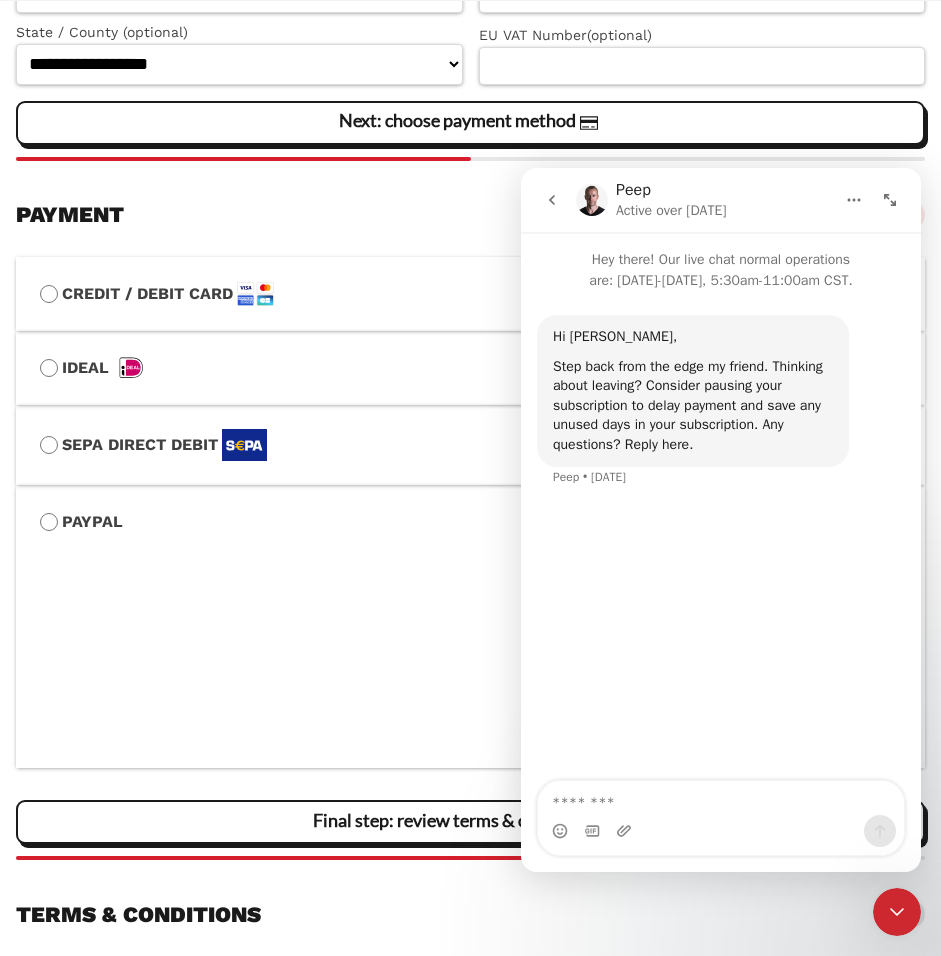 click 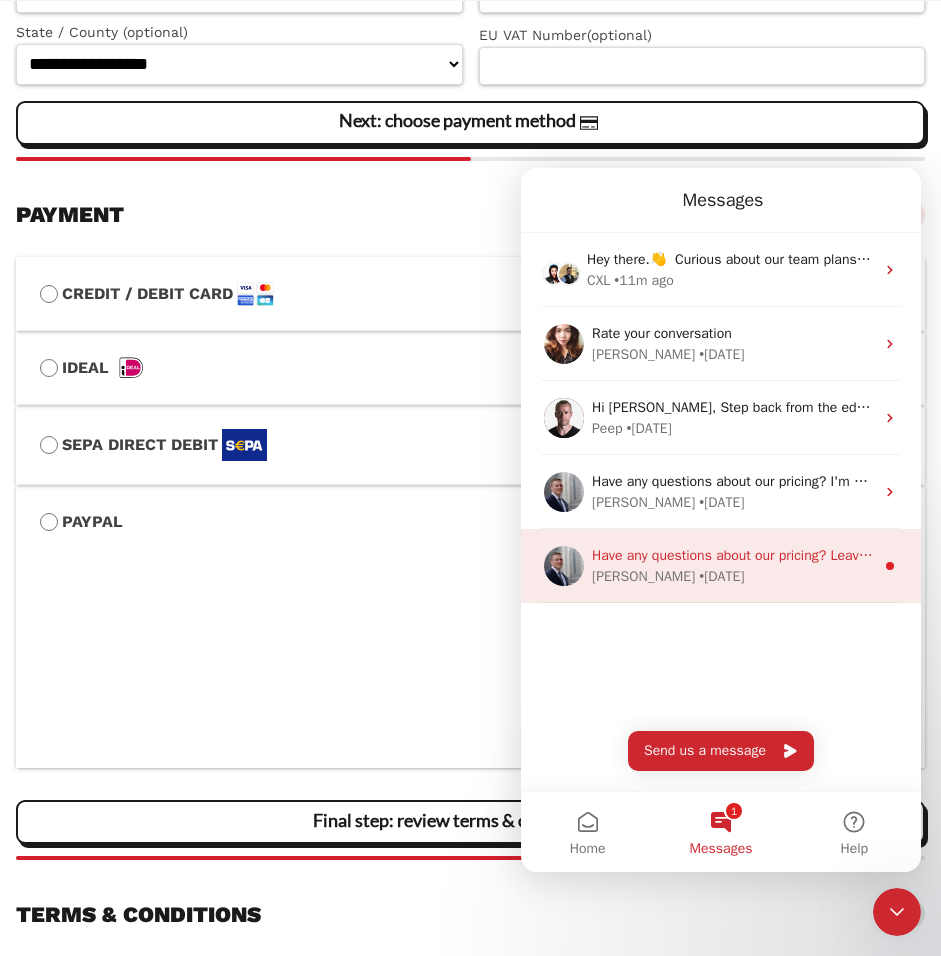 click on "Aaron •  179w ago" at bounding box center [733, 576] 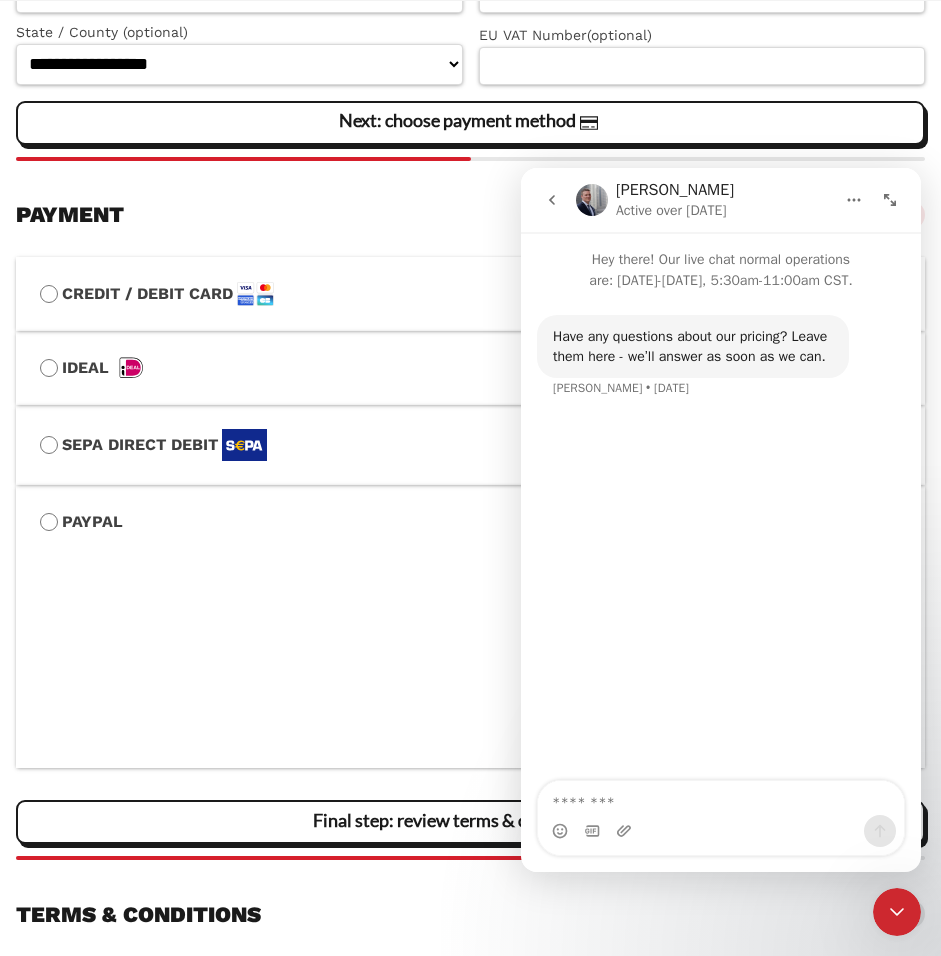 click 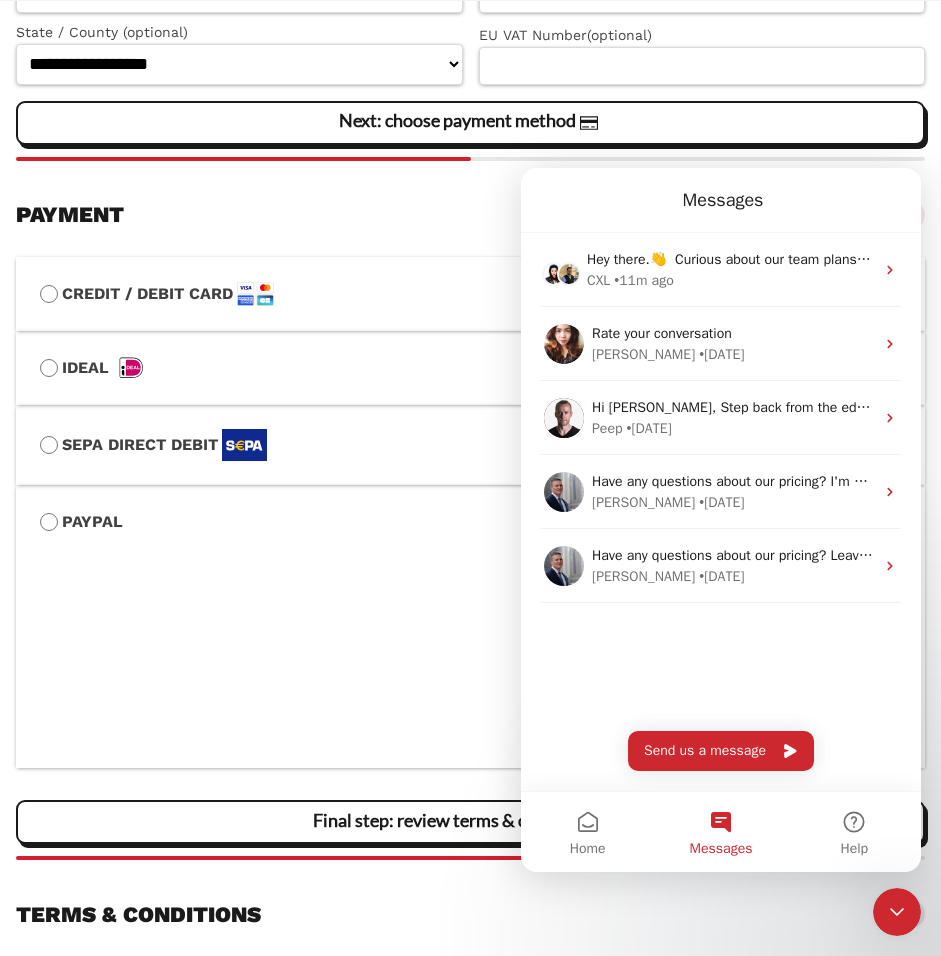 click 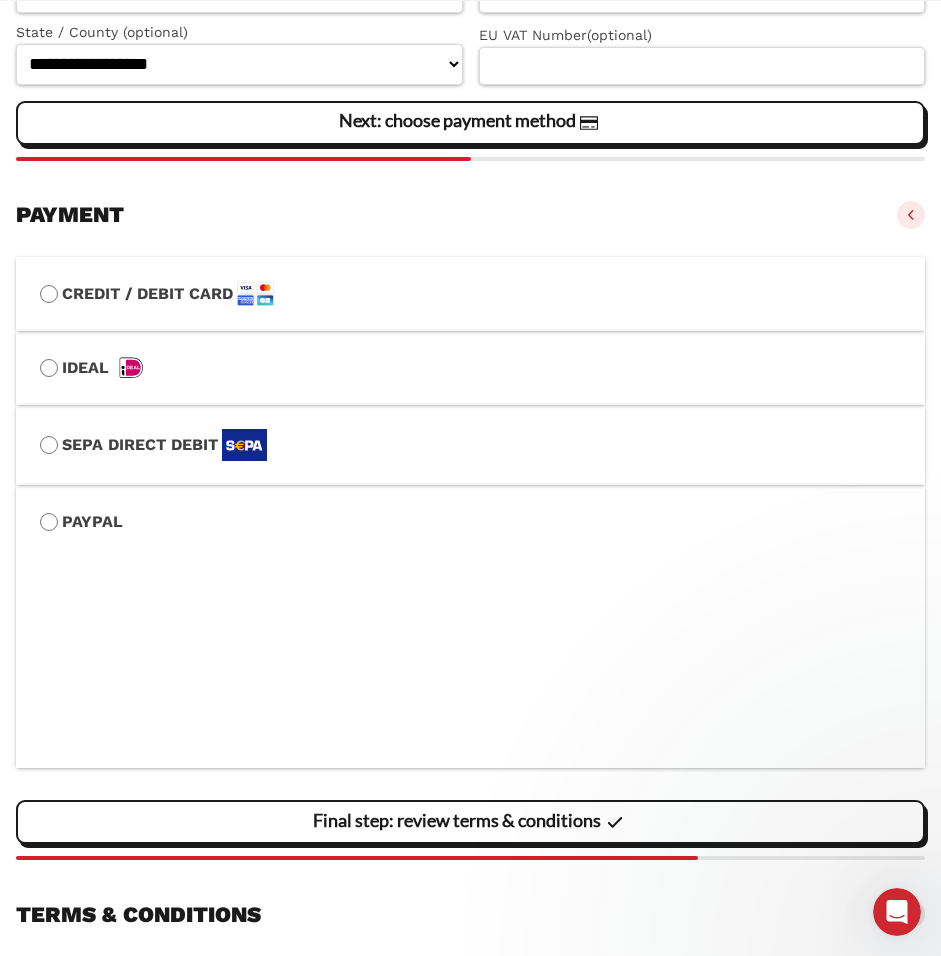 scroll, scrollTop: 0, scrollLeft: 0, axis: both 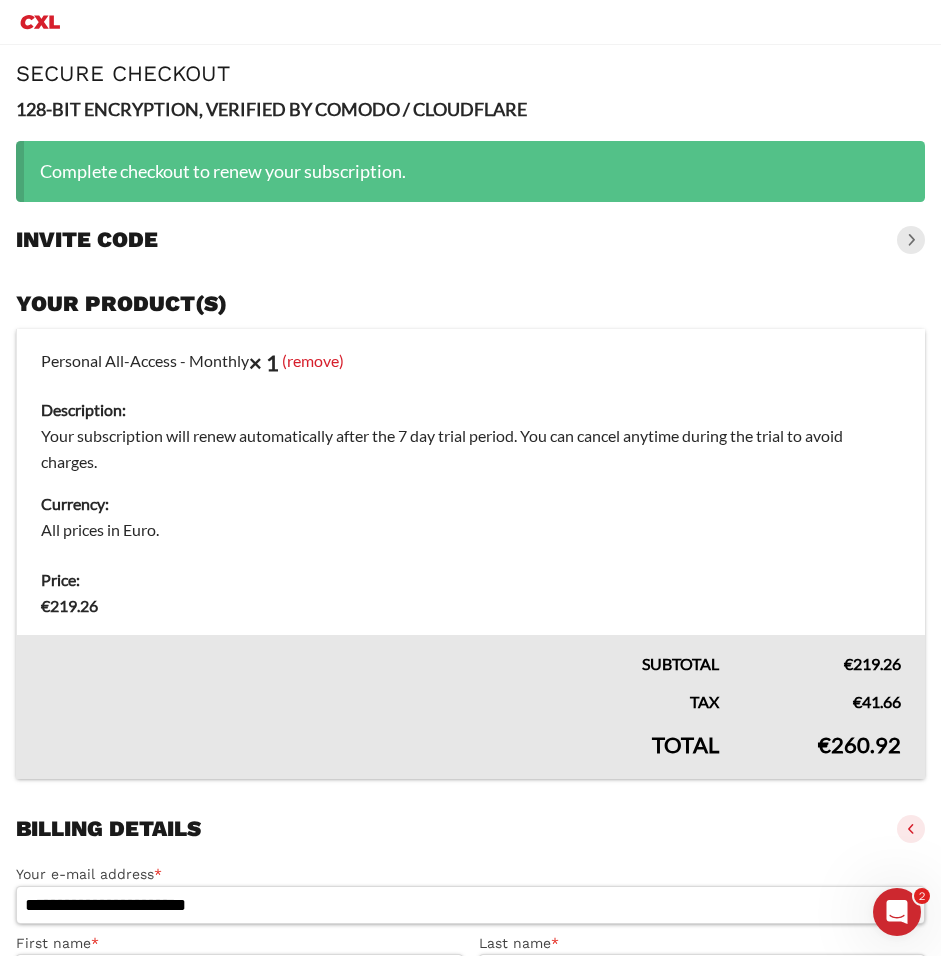 click at bounding box center [911, 240] 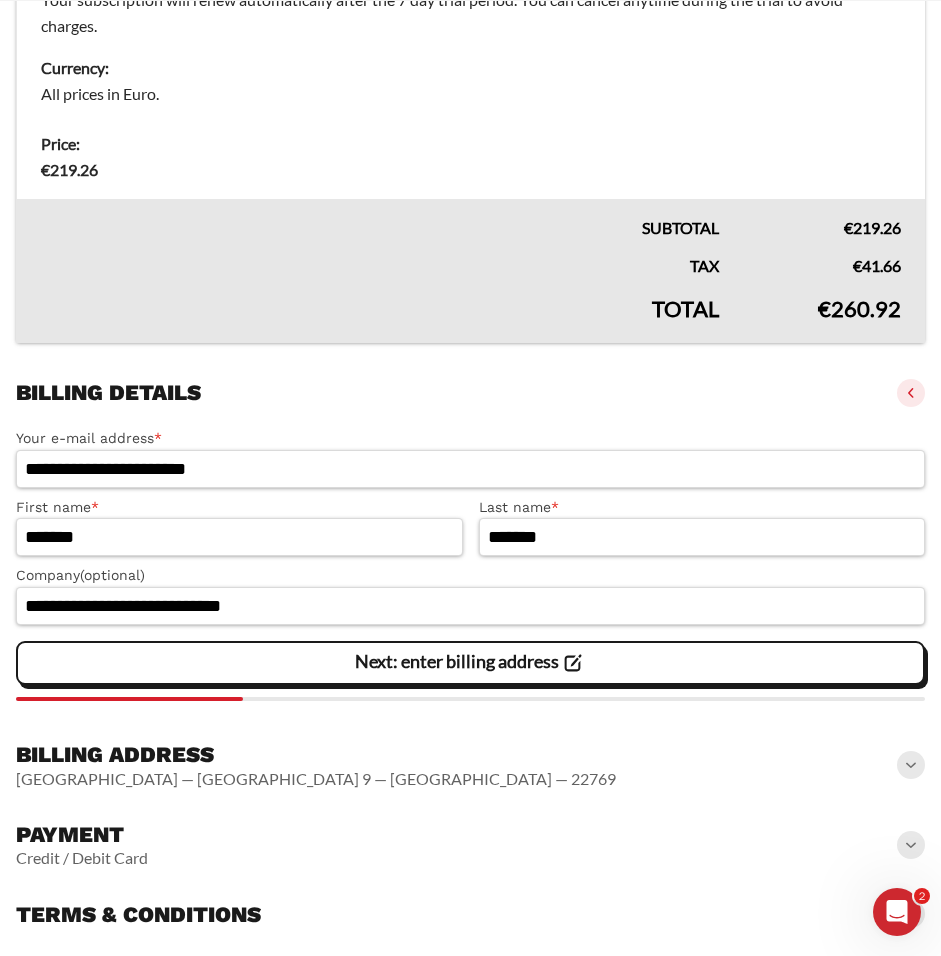 scroll, scrollTop: 0, scrollLeft: 0, axis: both 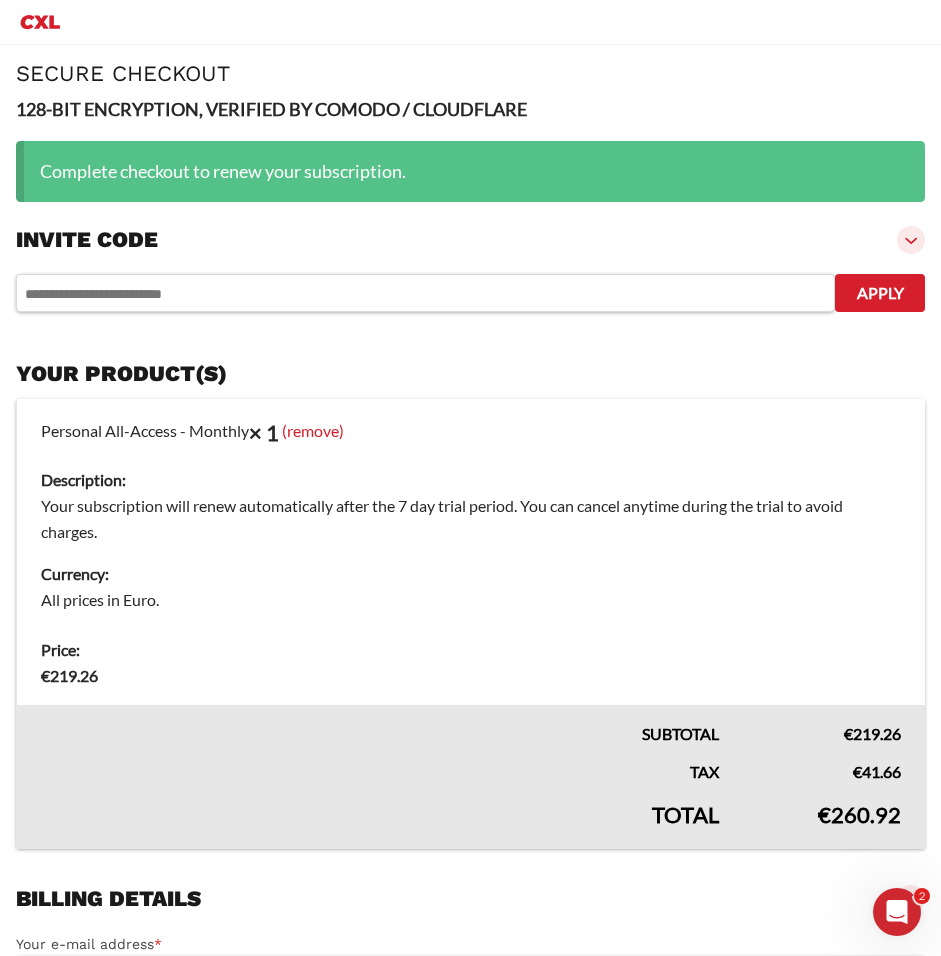 click 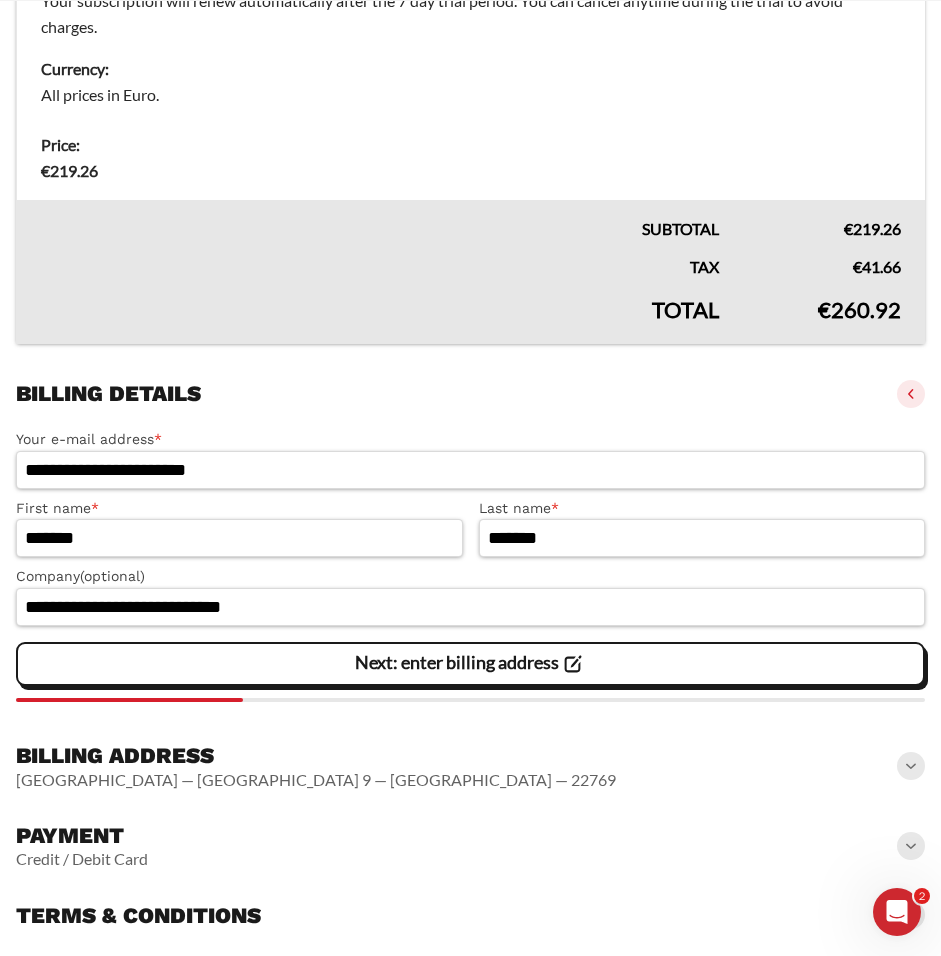 scroll, scrollTop: 541, scrollLeft: 0, axis: vertical 